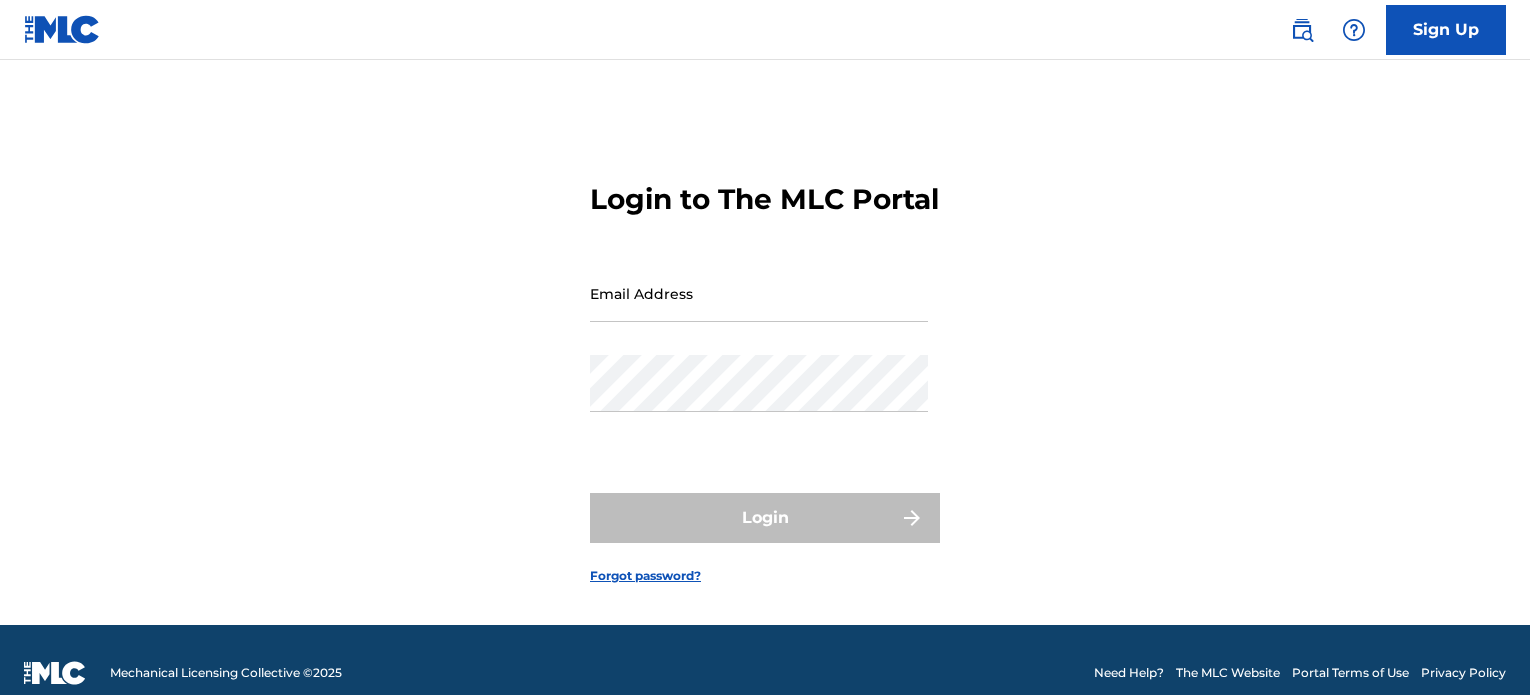scroll, scrollTop: 0, scrollLeft: 0, axis: both 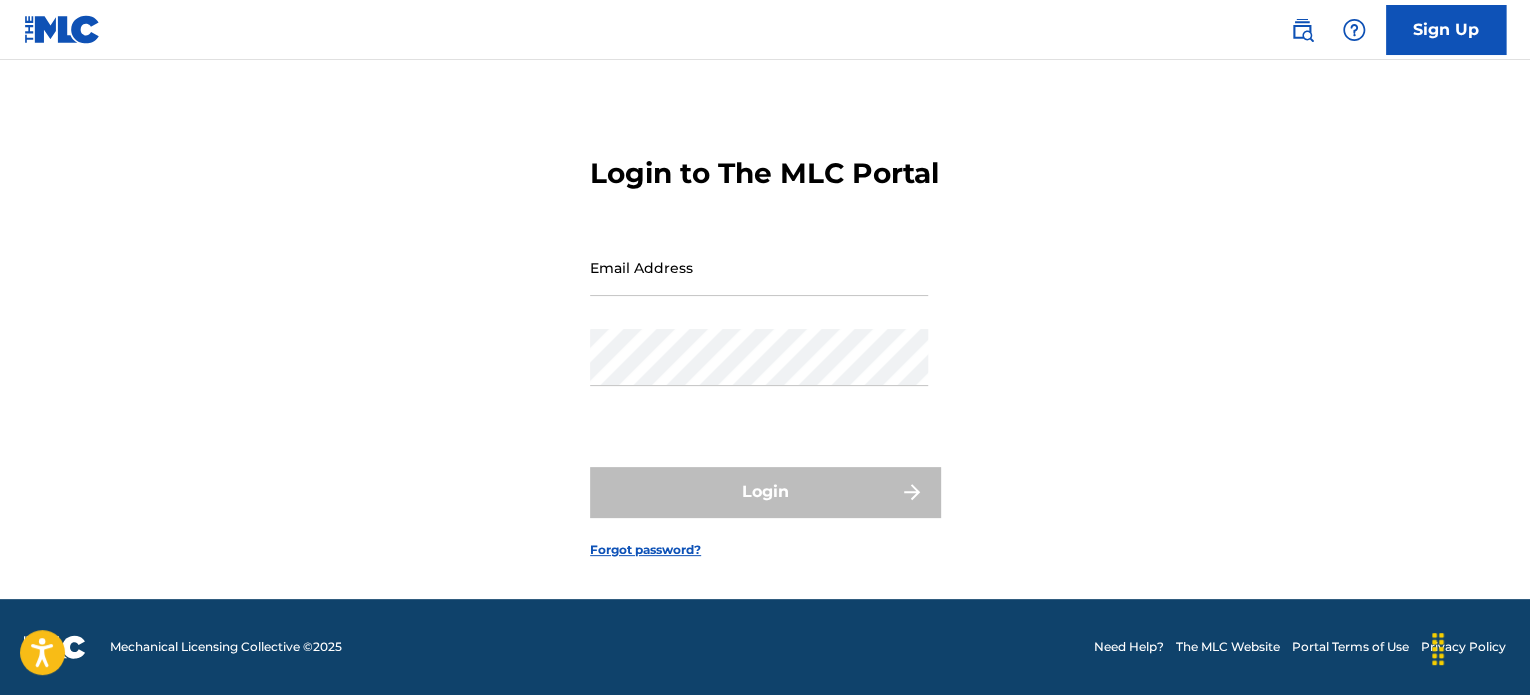 click on "Email Address" at bounding box center [759, 267] 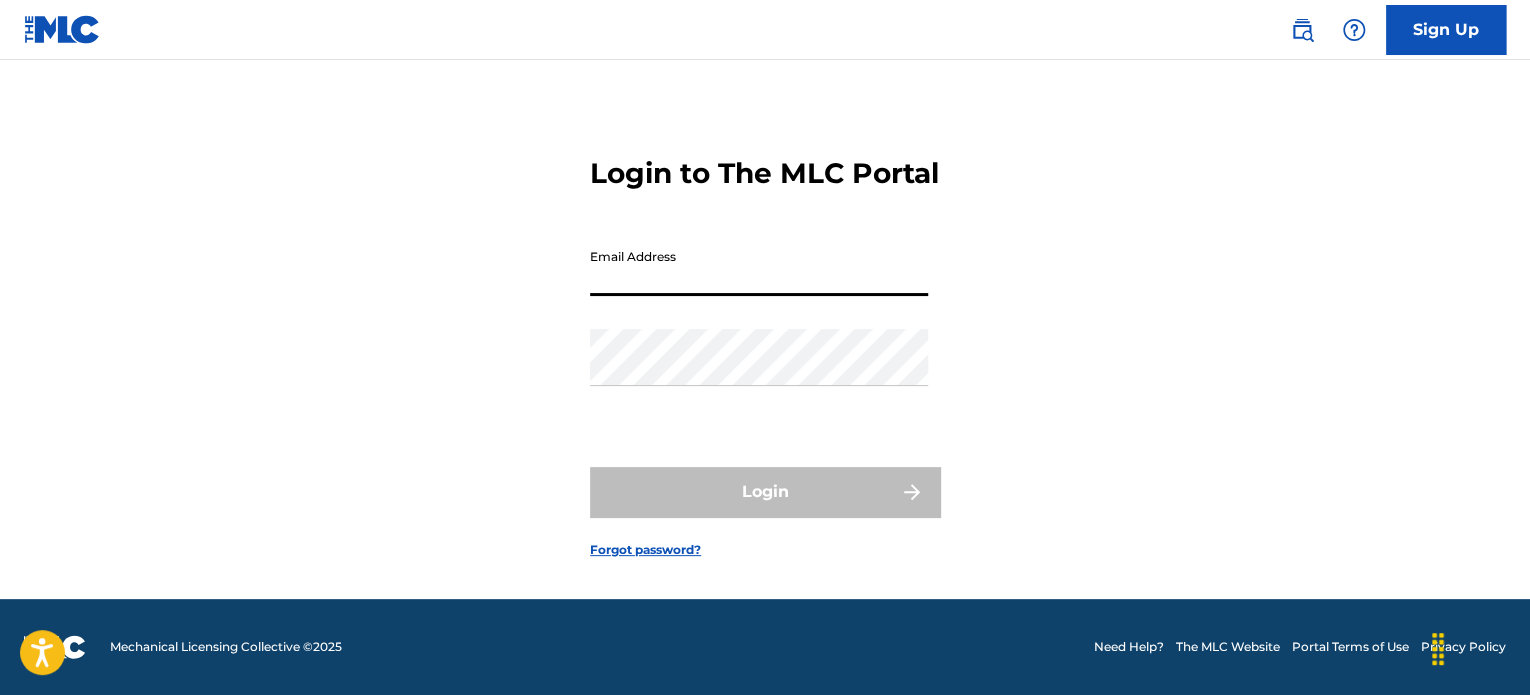 type on "[EMAIL_ADDRESS][DOMAIN_NAME]" 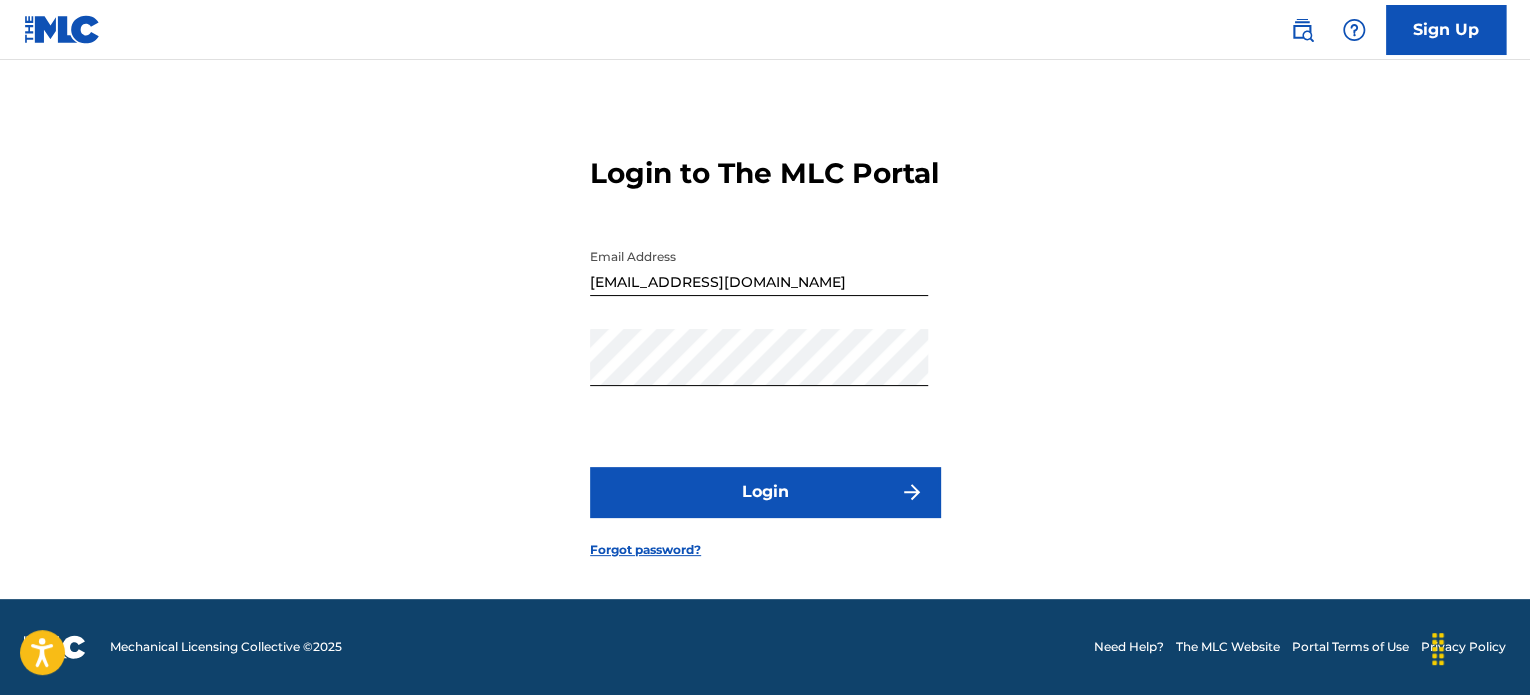 click on "Login" at bounding box center [765, 492] 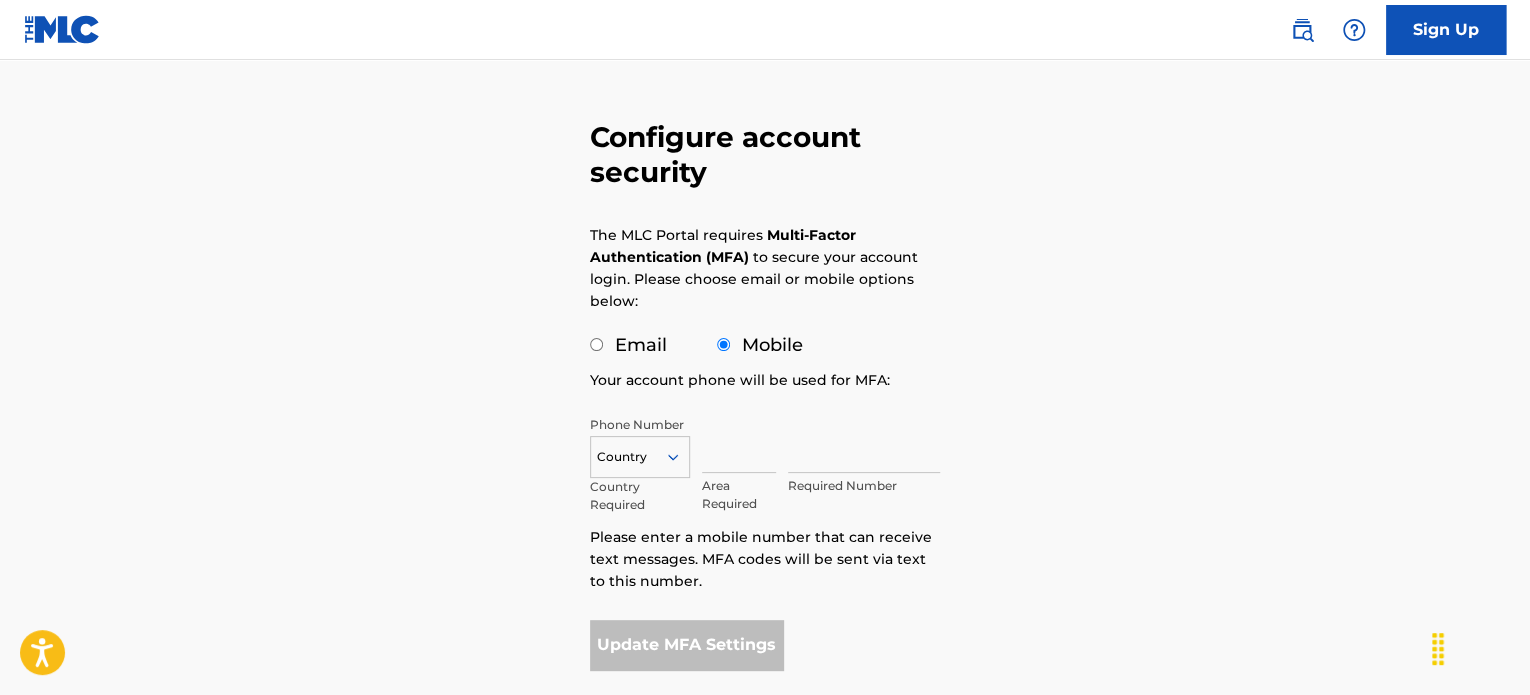 scroll, scrollTop: 200, scrollLeft: 0, axis: vertical 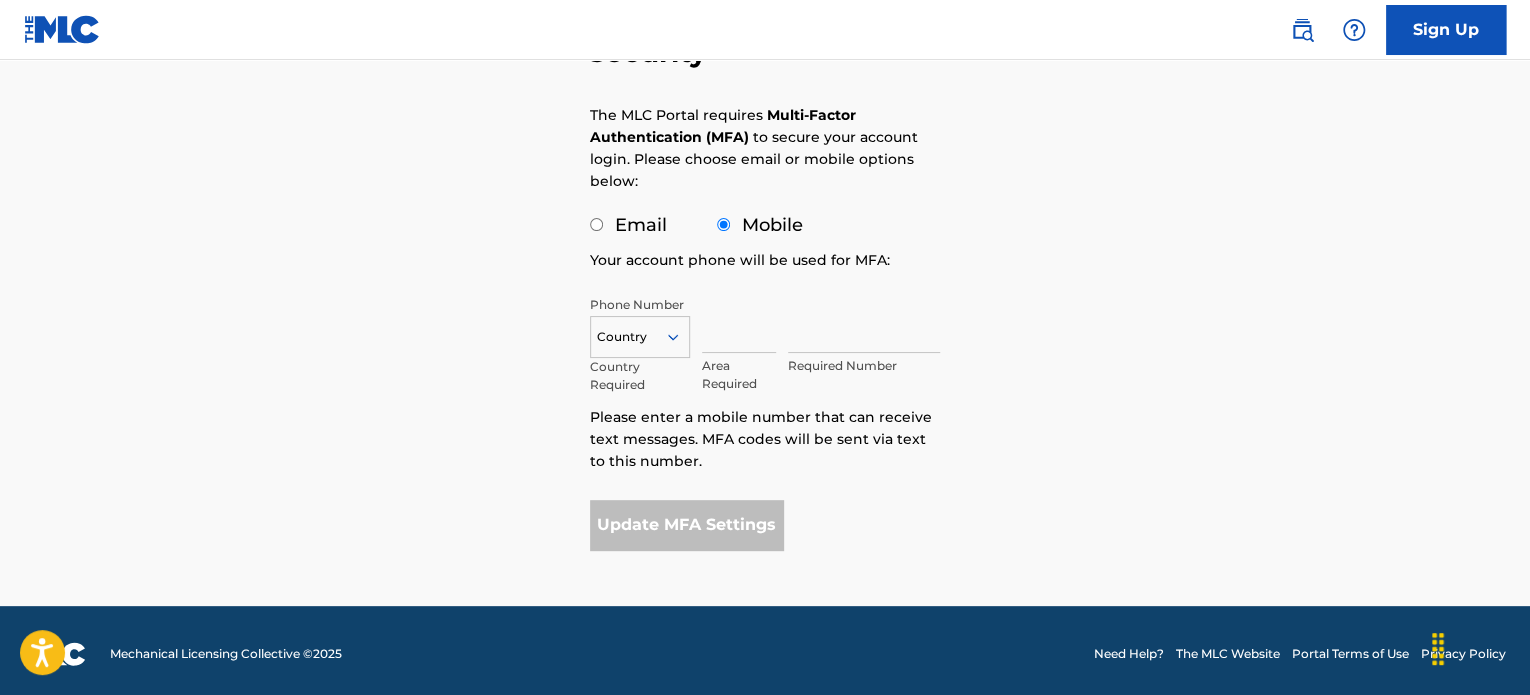 click at bounding box center (739, 324) 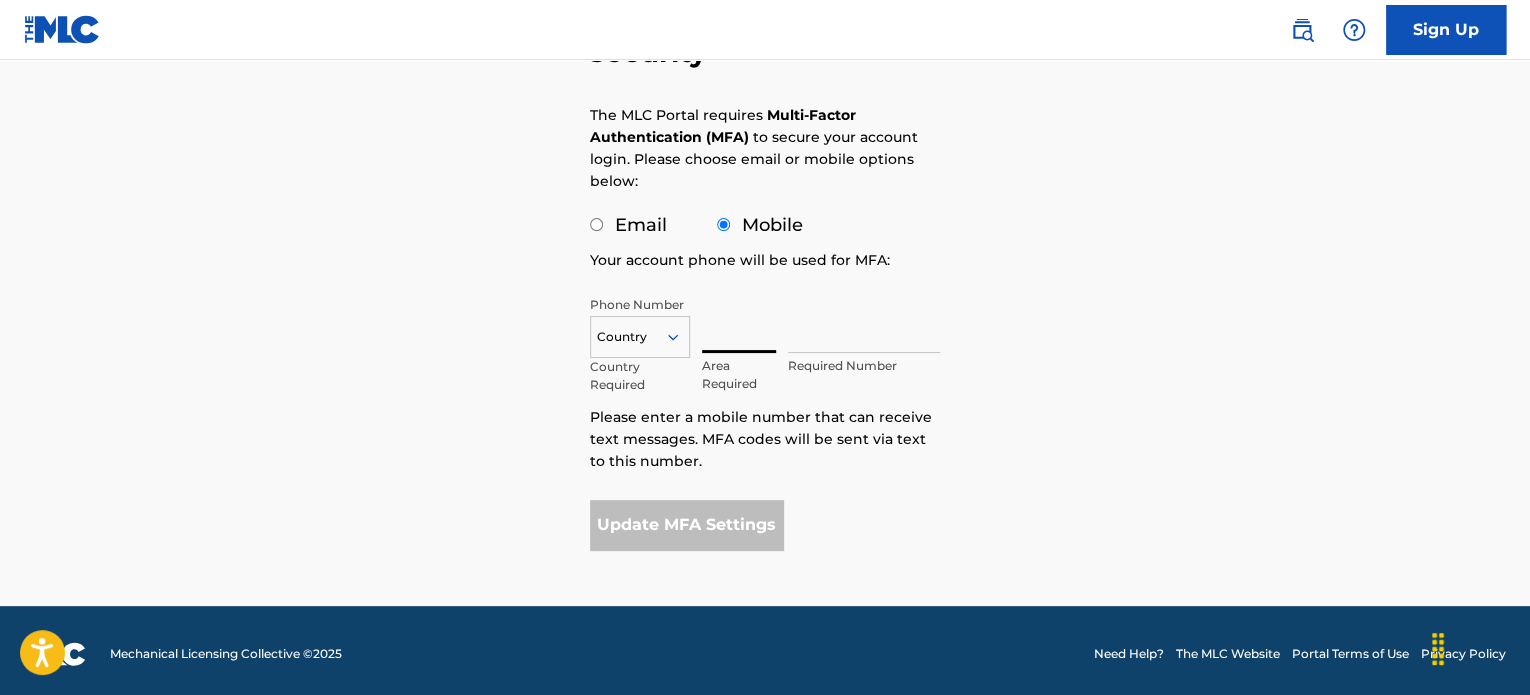 type on "559" 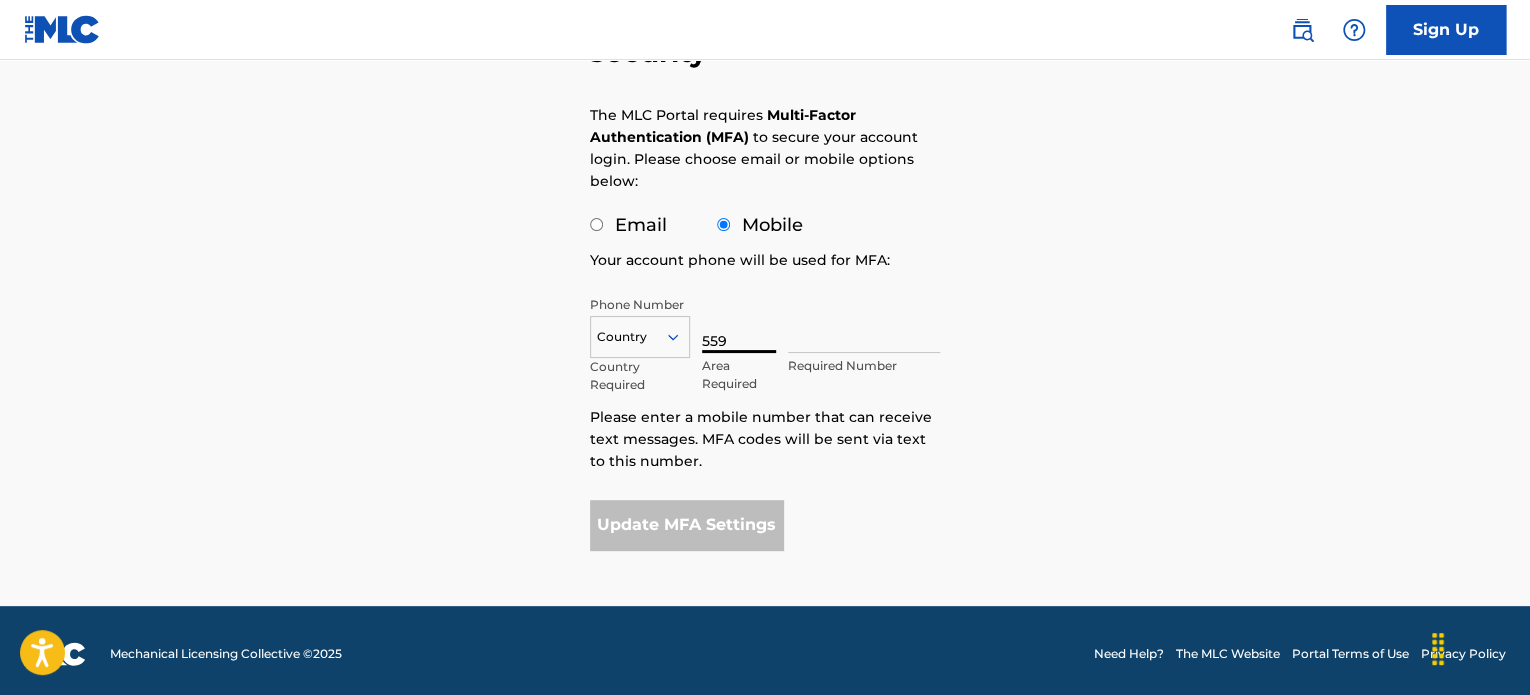 type on "United States" 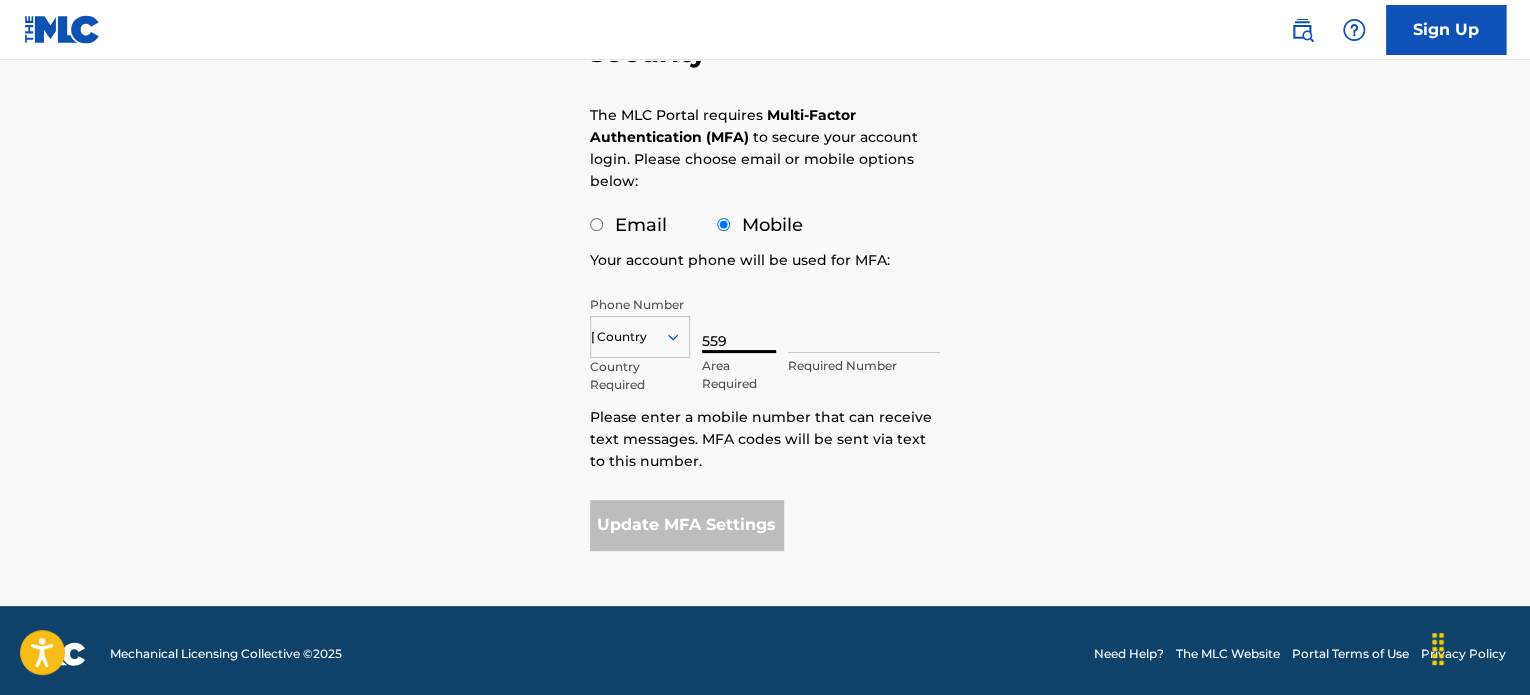 type on "3052858" 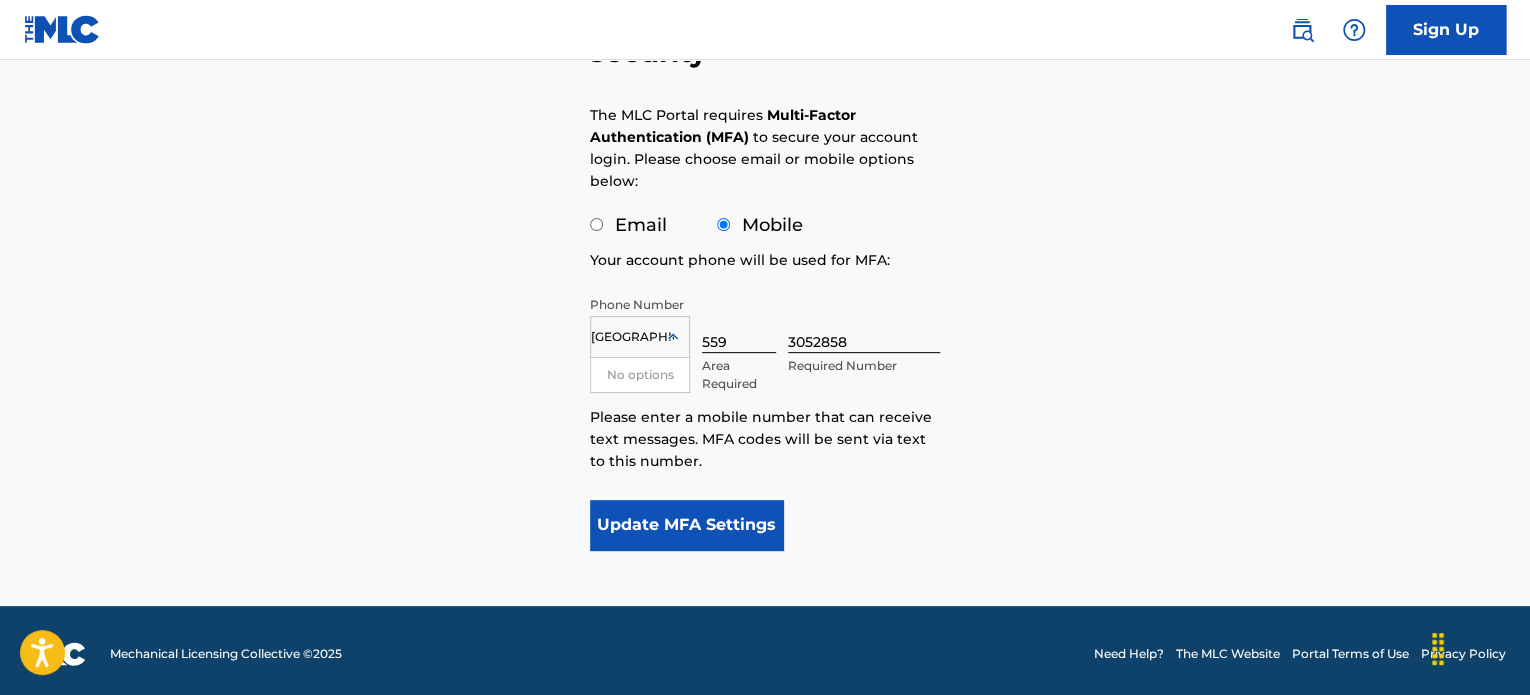 click on "Configure account security The MLC Portal requires     Multi-Factor   Authentication (MFA)   to secure your account   login. Please choose email or mobile options   below: Email Mobile Your account phone will be used for MFA:  Phone Number United States No options Country Required   559 Area Required   3052858 Required Number Please enter a mobile number that can receive text messages. MFA codes will be sent via text to this number. Update MFA Settings" at bounding box center [765, 228] 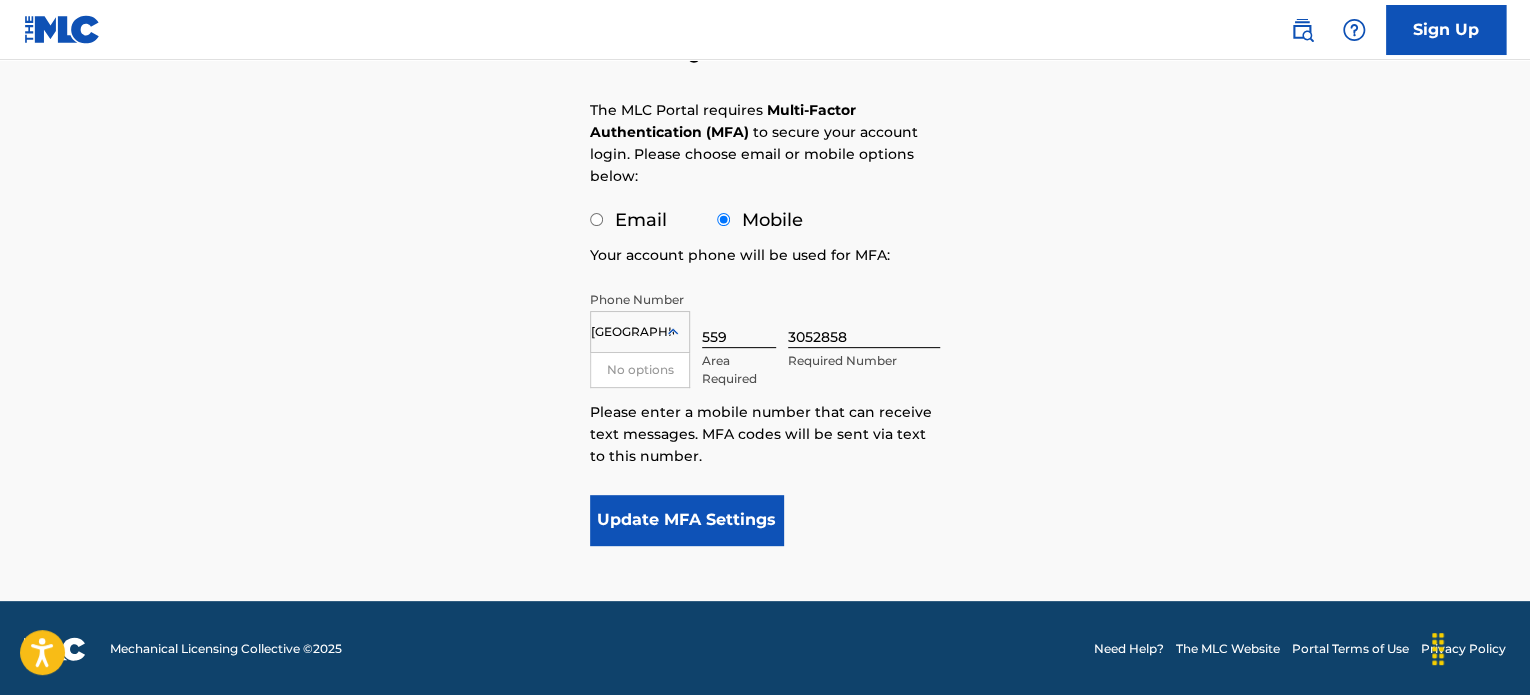scroll, scrollTop: 207, scrollLeft: 0, axis: vertical 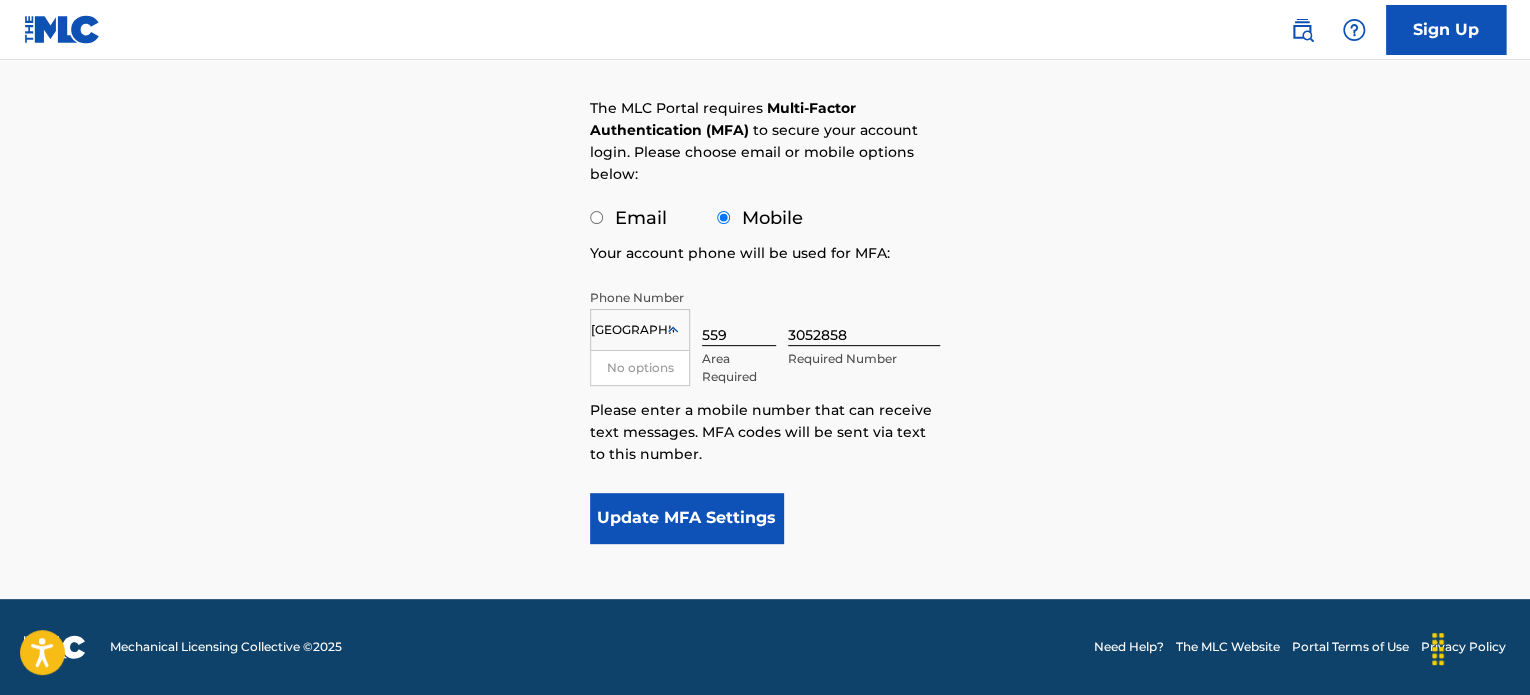 click on "3052858" at bounding box center (864, 317) 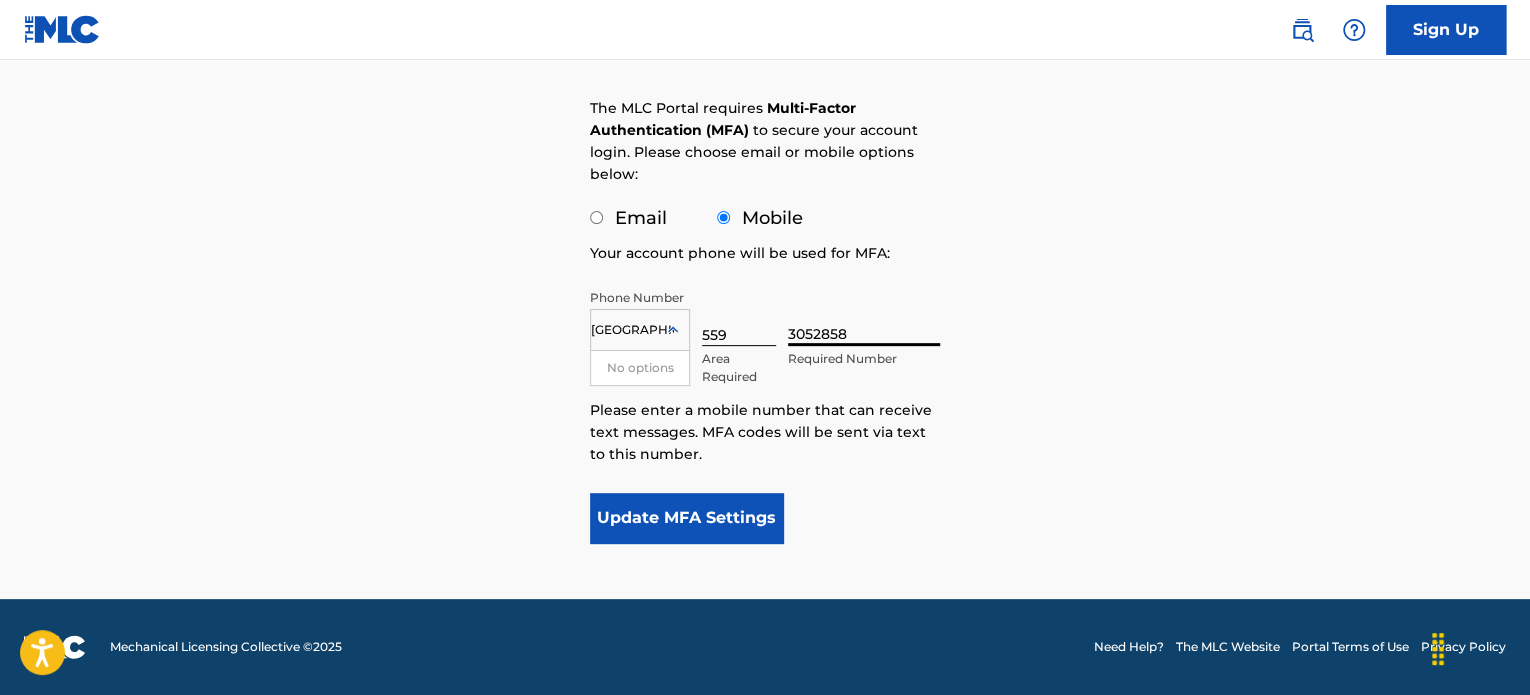 drag, startPoint x: 880, startPoint y: 324, endPoint x: 782, endPoint y: 324, distance: 98 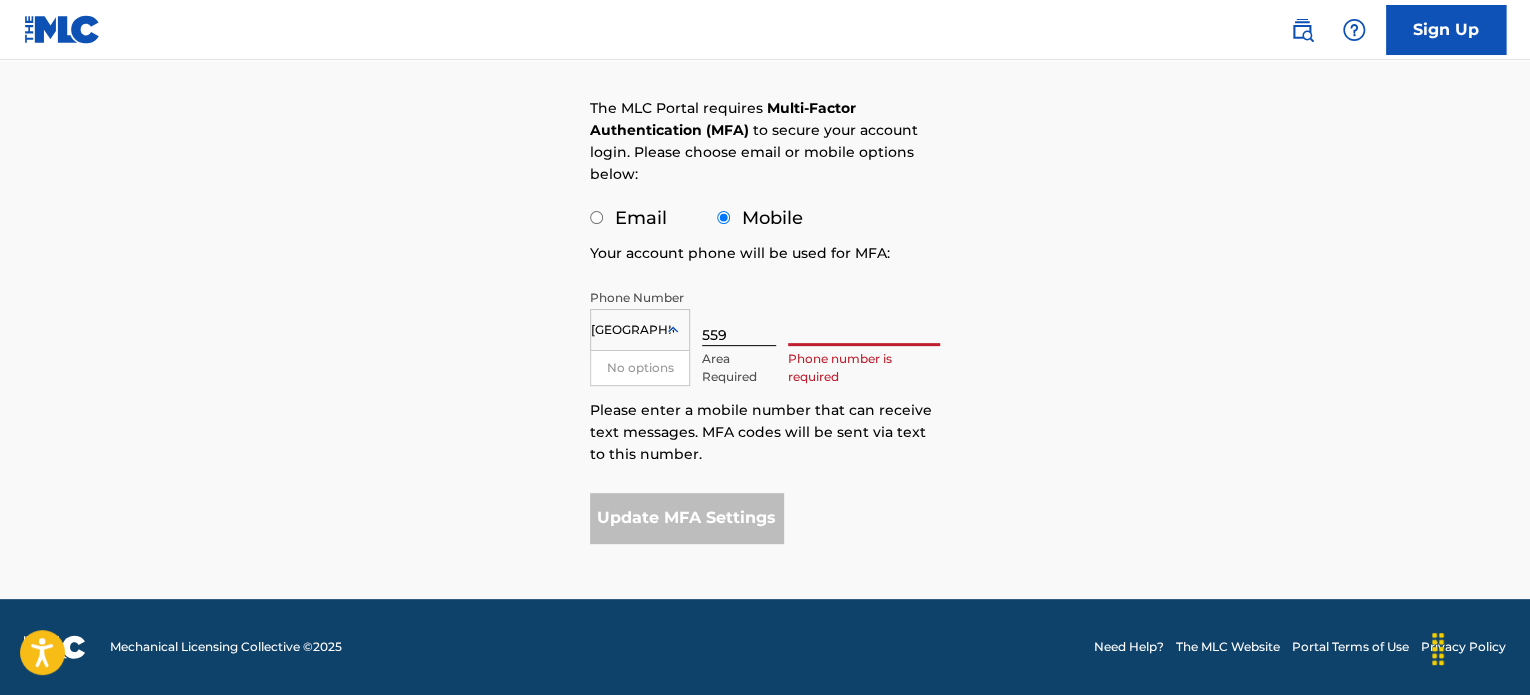 type 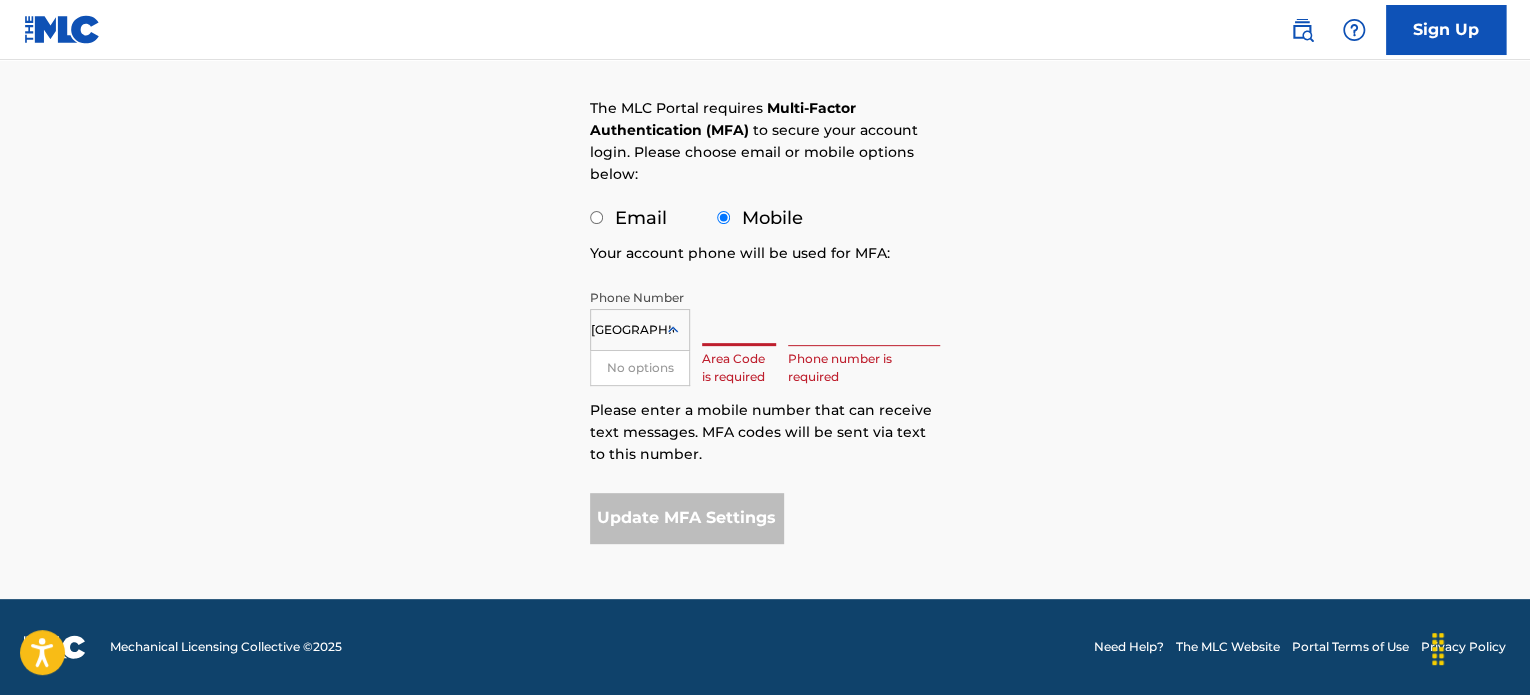 type 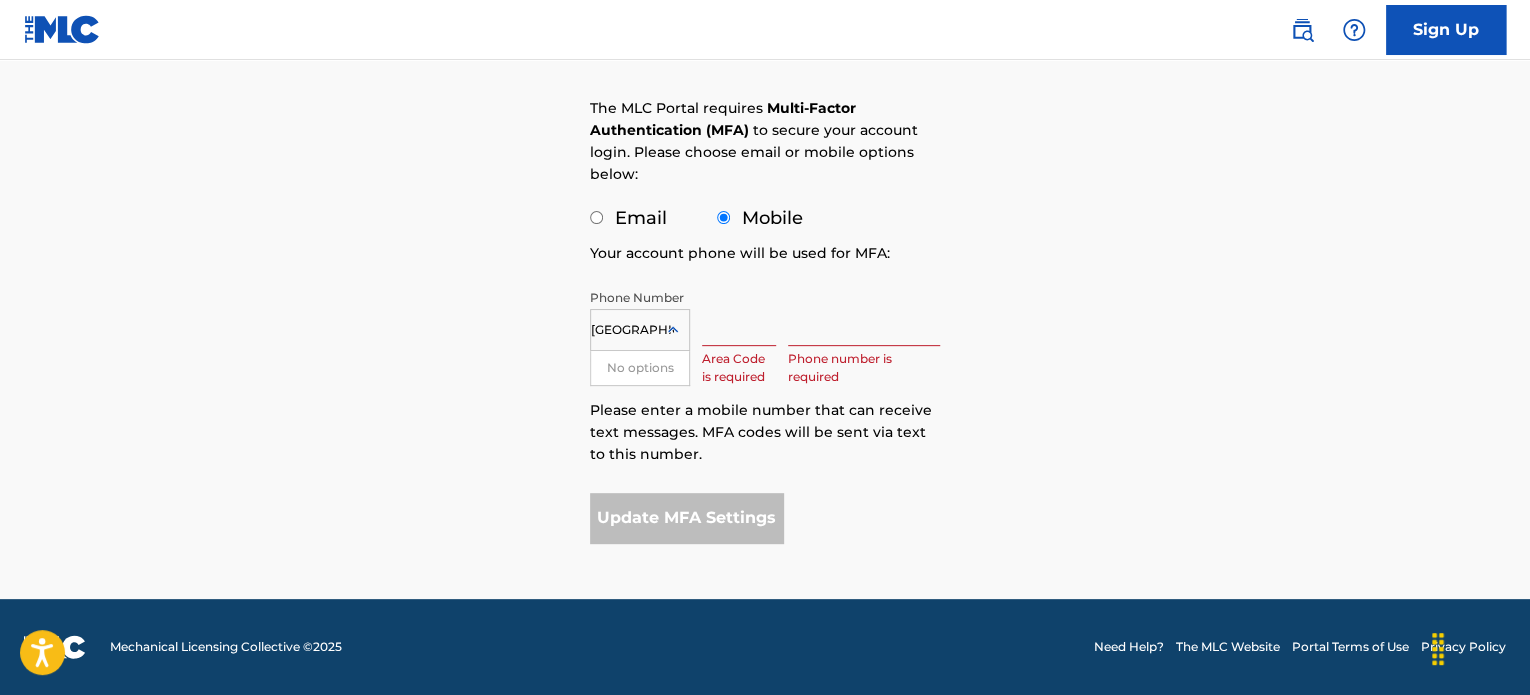 click on "United States" at bounding box center (632, 330) 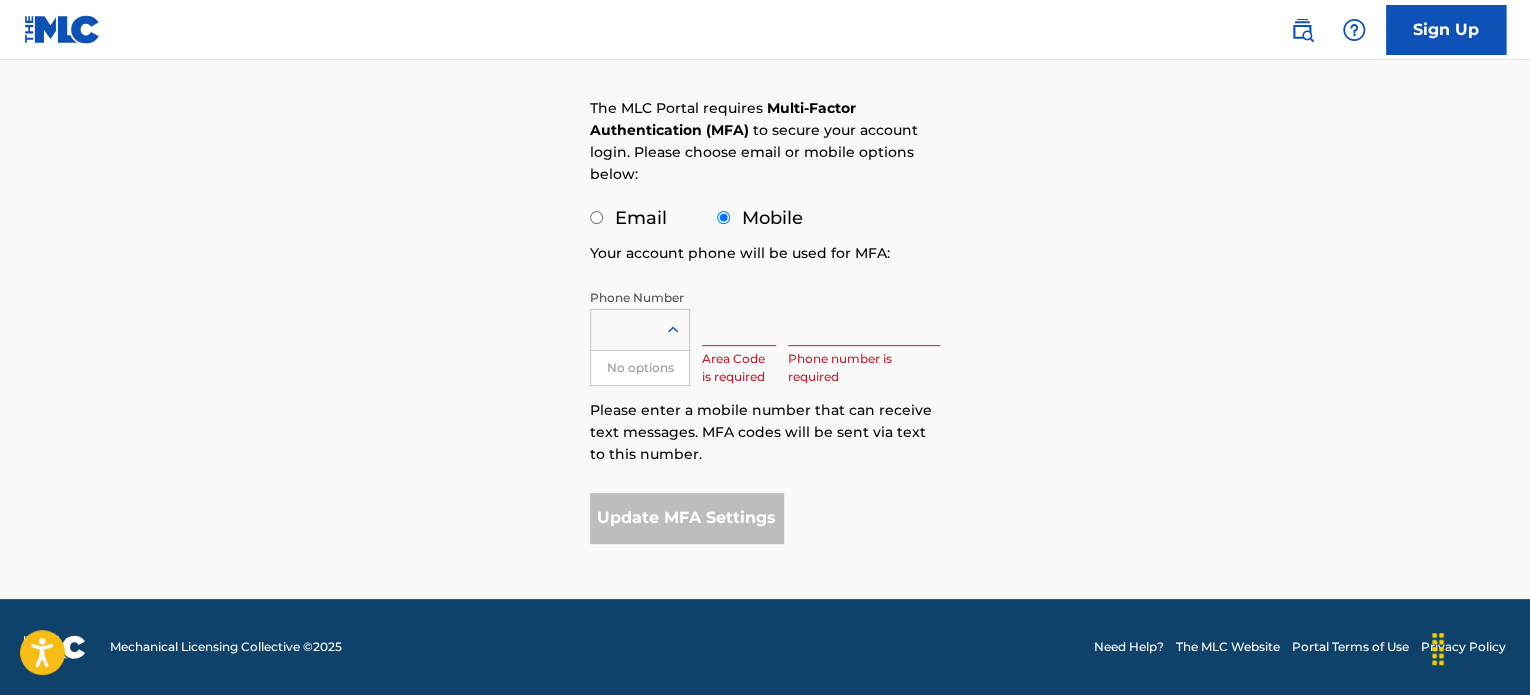 click 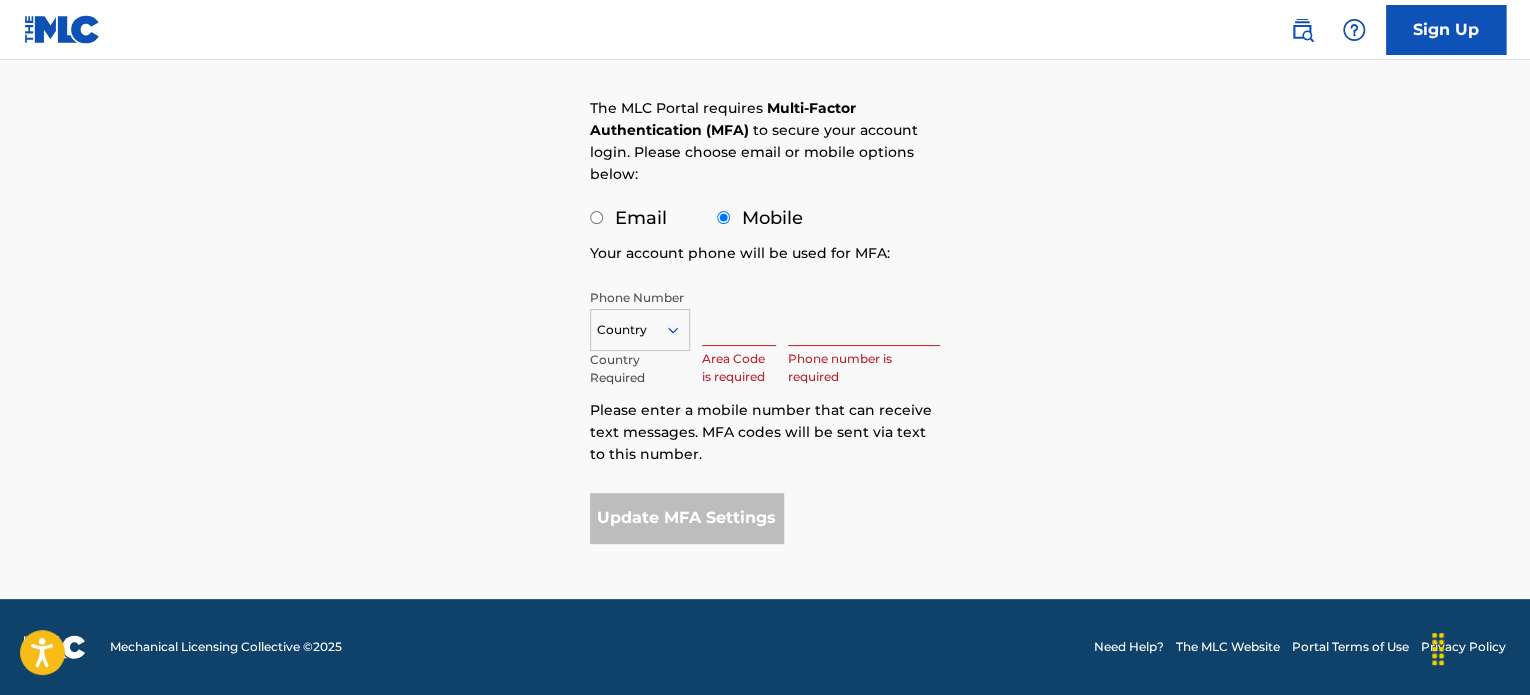 click at bounding box center (640, 330) 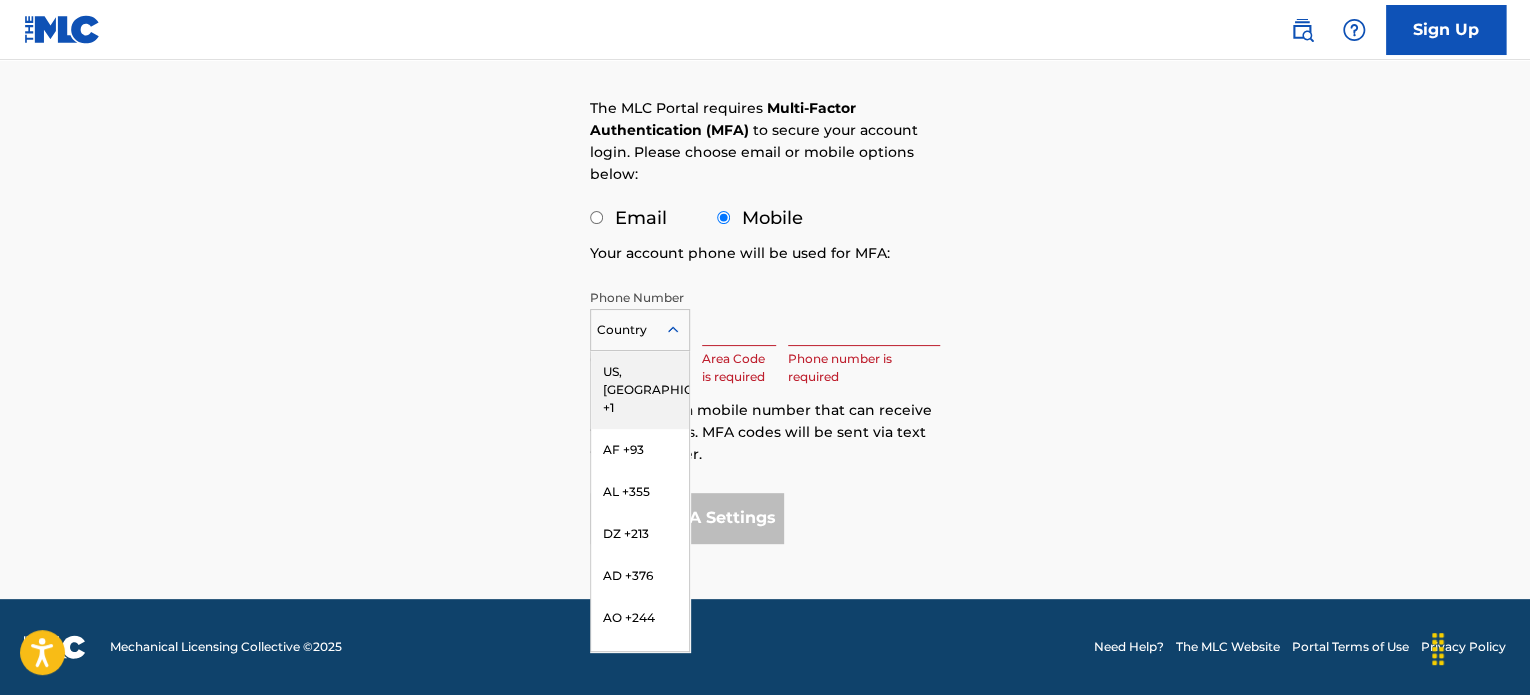 click on "US, CA +1" at bounding box center (640, 390) 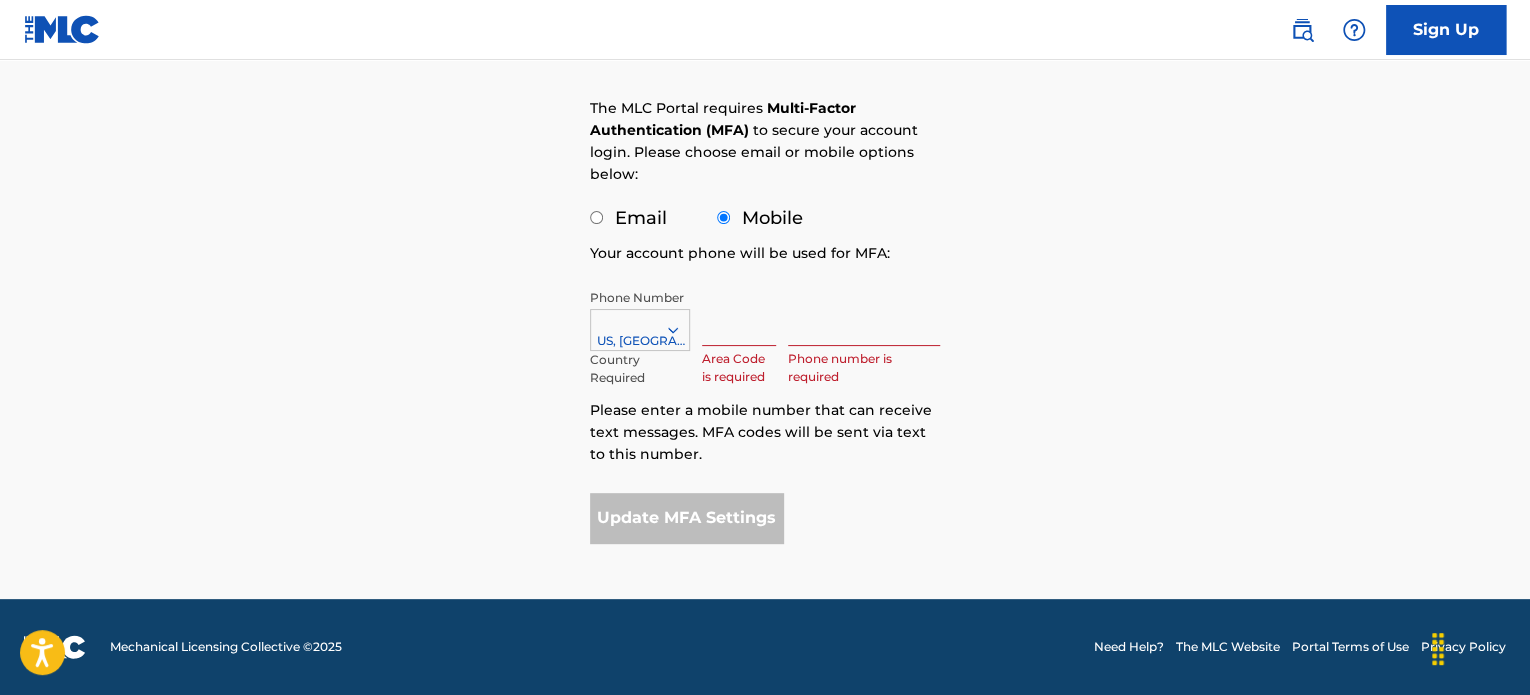 click at bounding box center [739, 317] 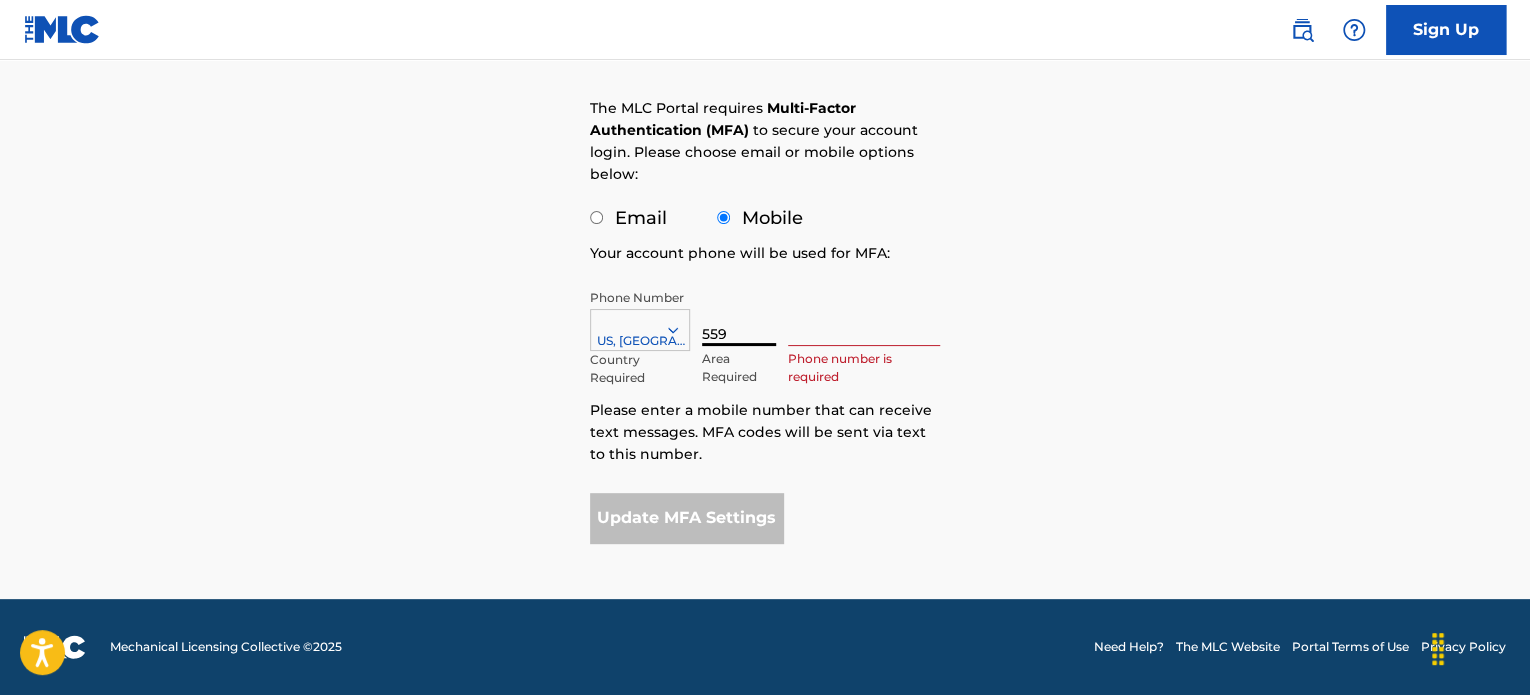 type on "559" 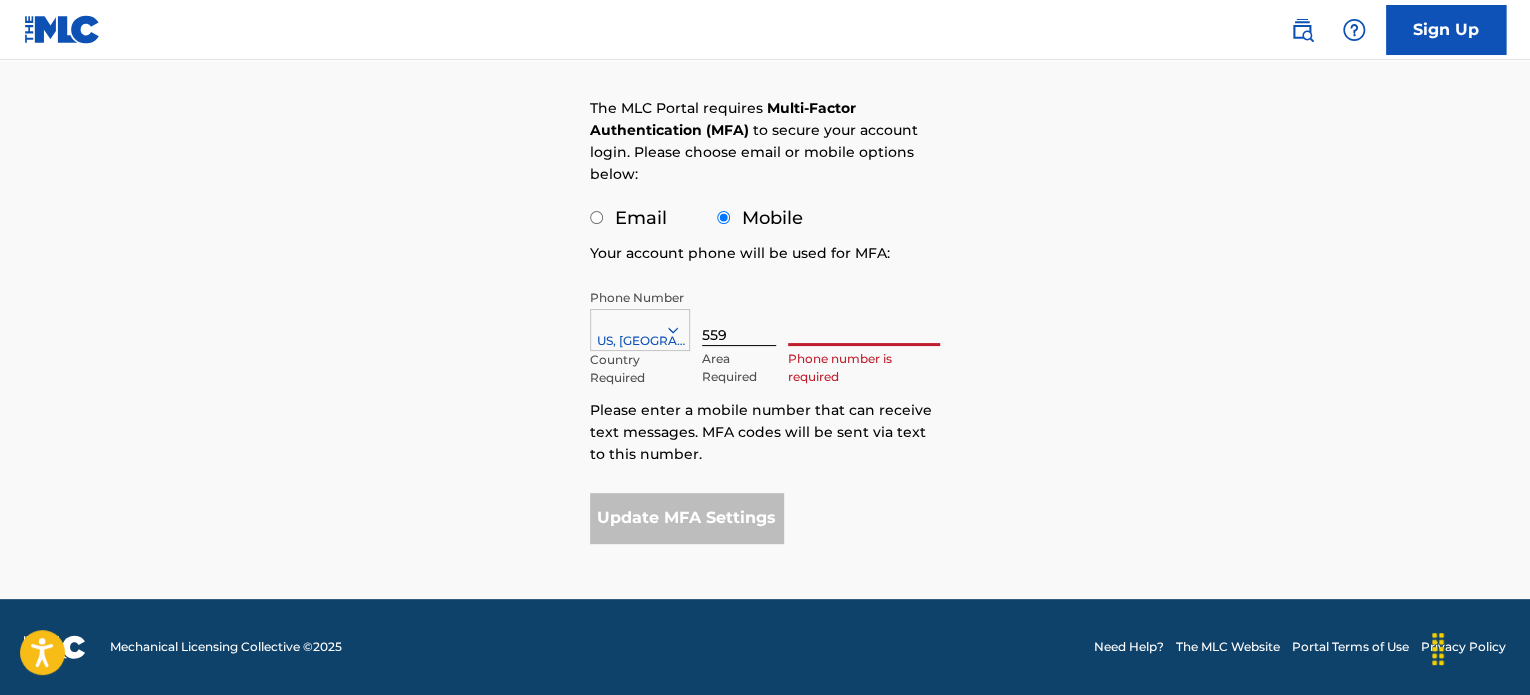 click at bounding box center [864, 317] 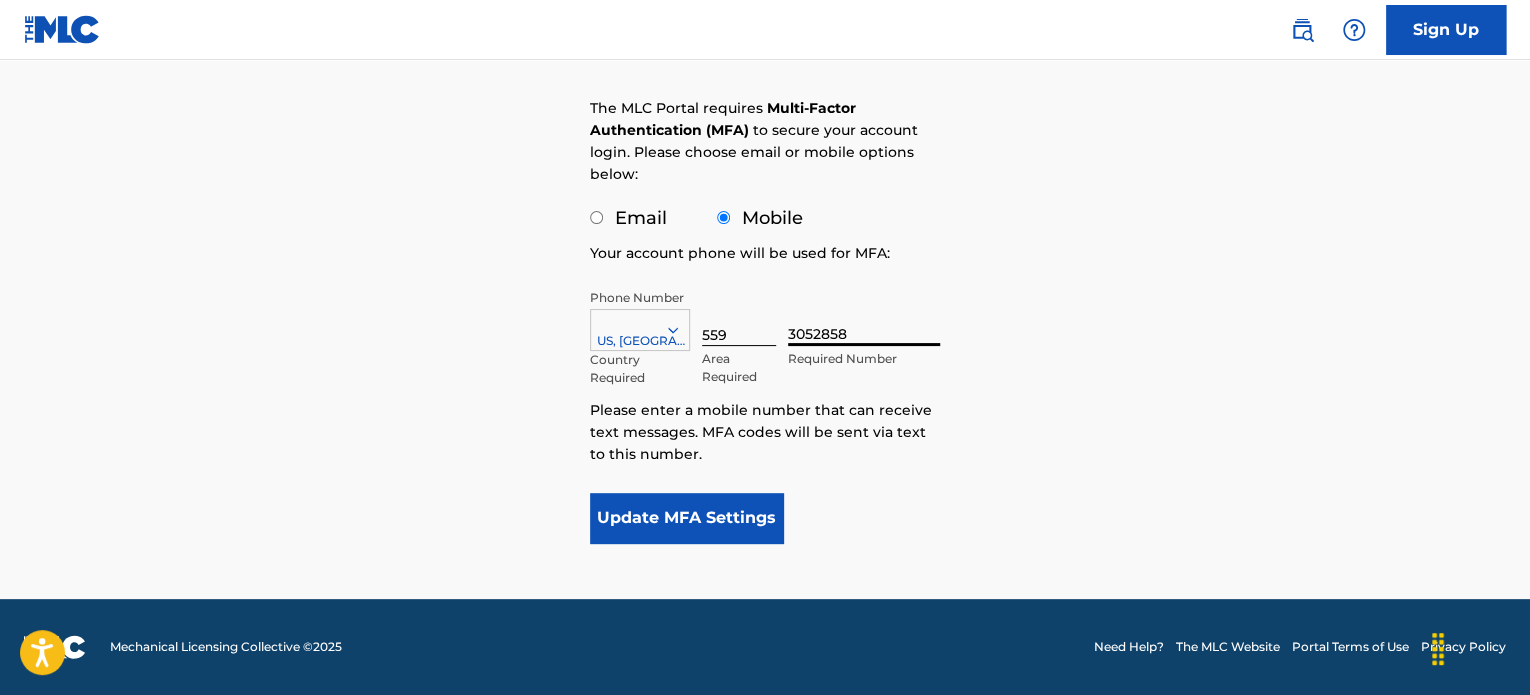 type on "3052858" 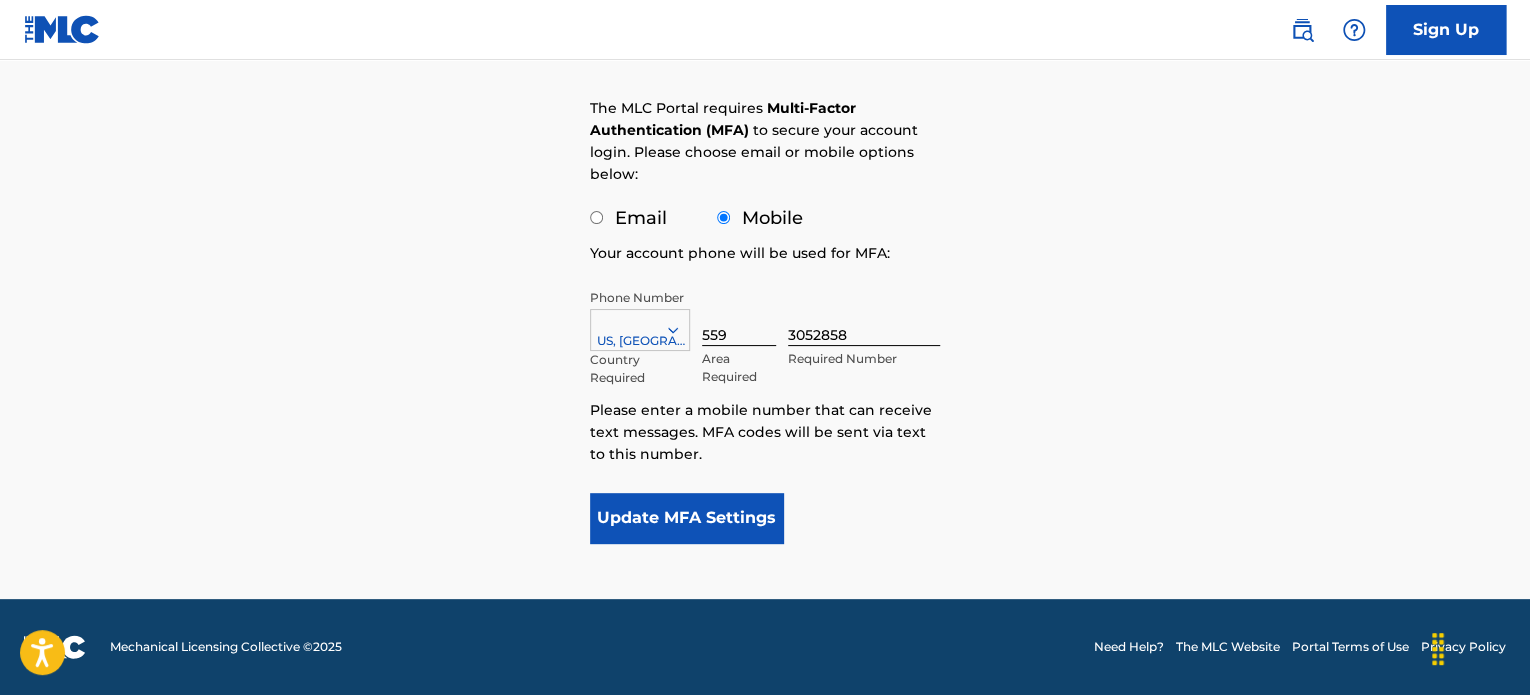 click on "Update MFA Settings" at bounding box center (686, 518) 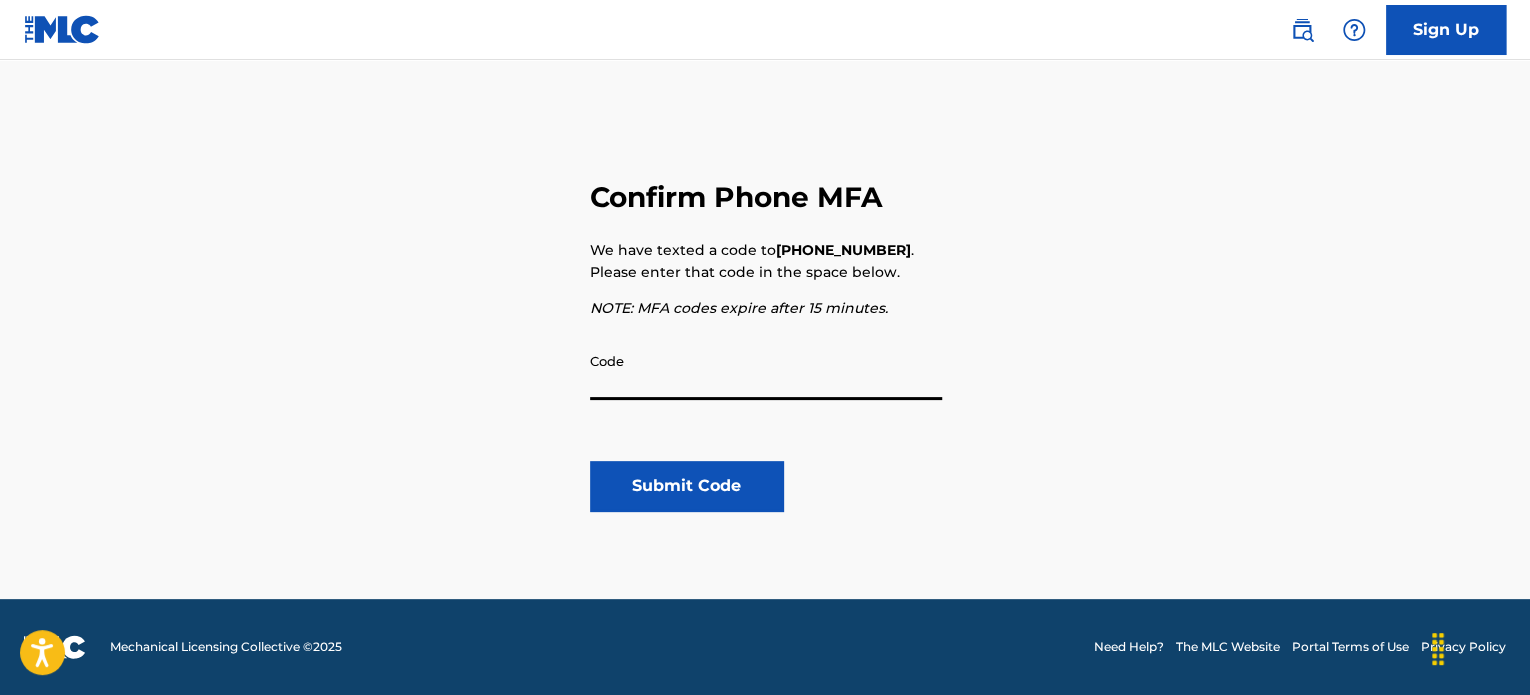 scroll, scrollTop: 116, scrollLeft: 0, axis: vertical 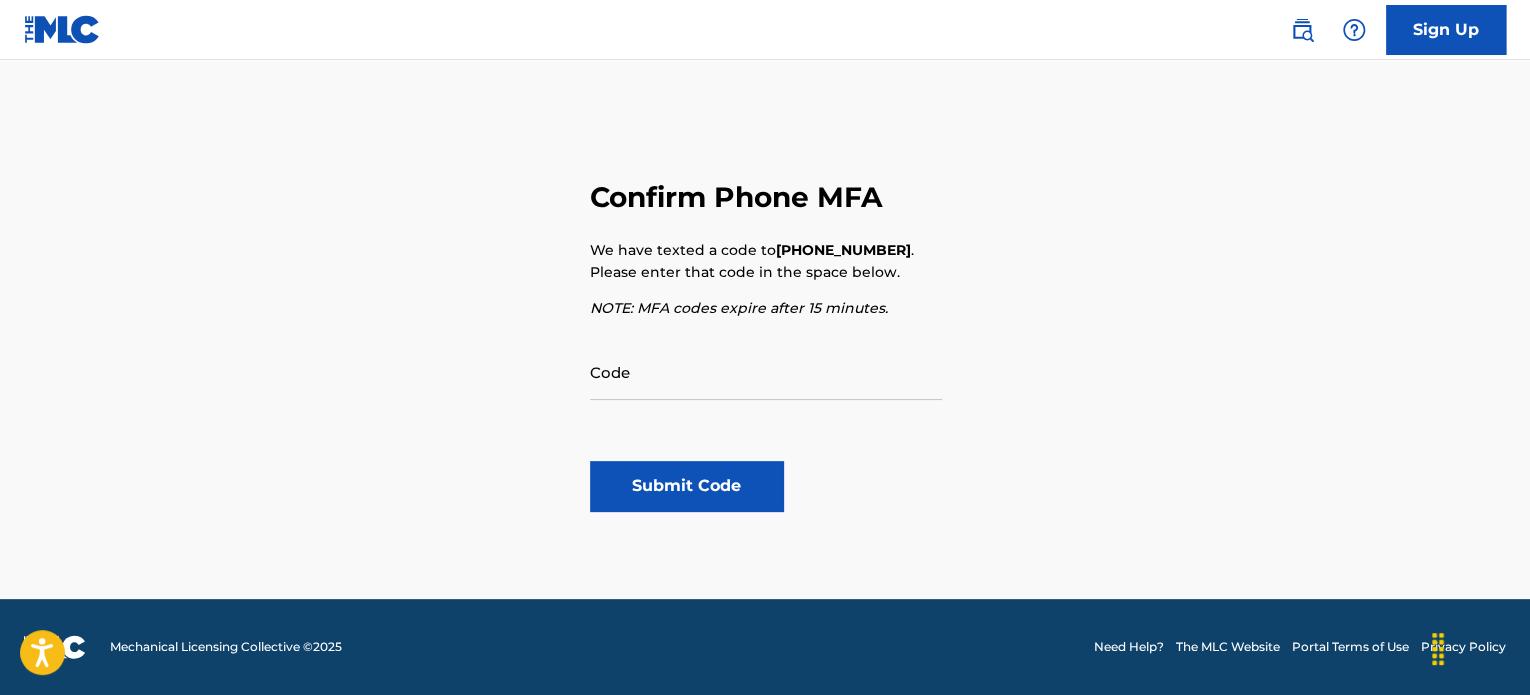 click on "Code" at bounding box center (766, 371) 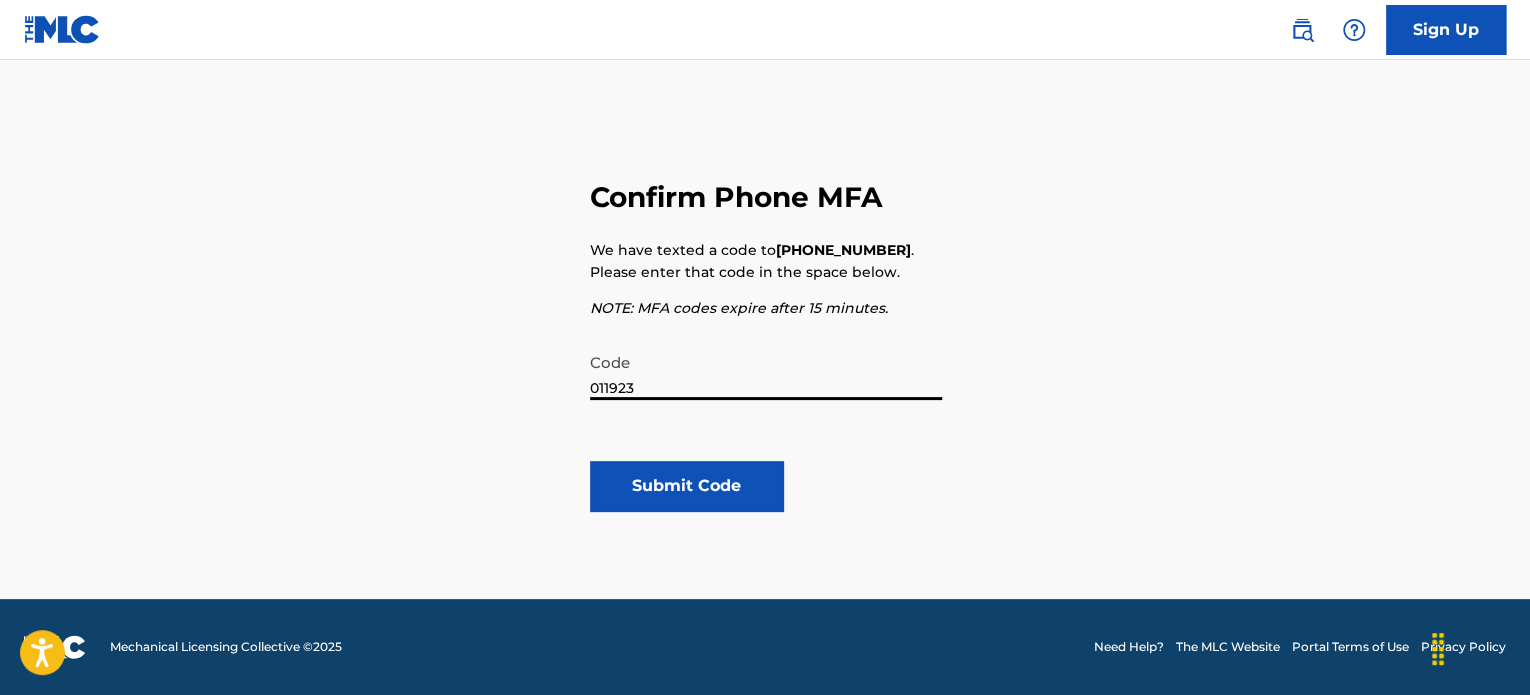 type on "011923" 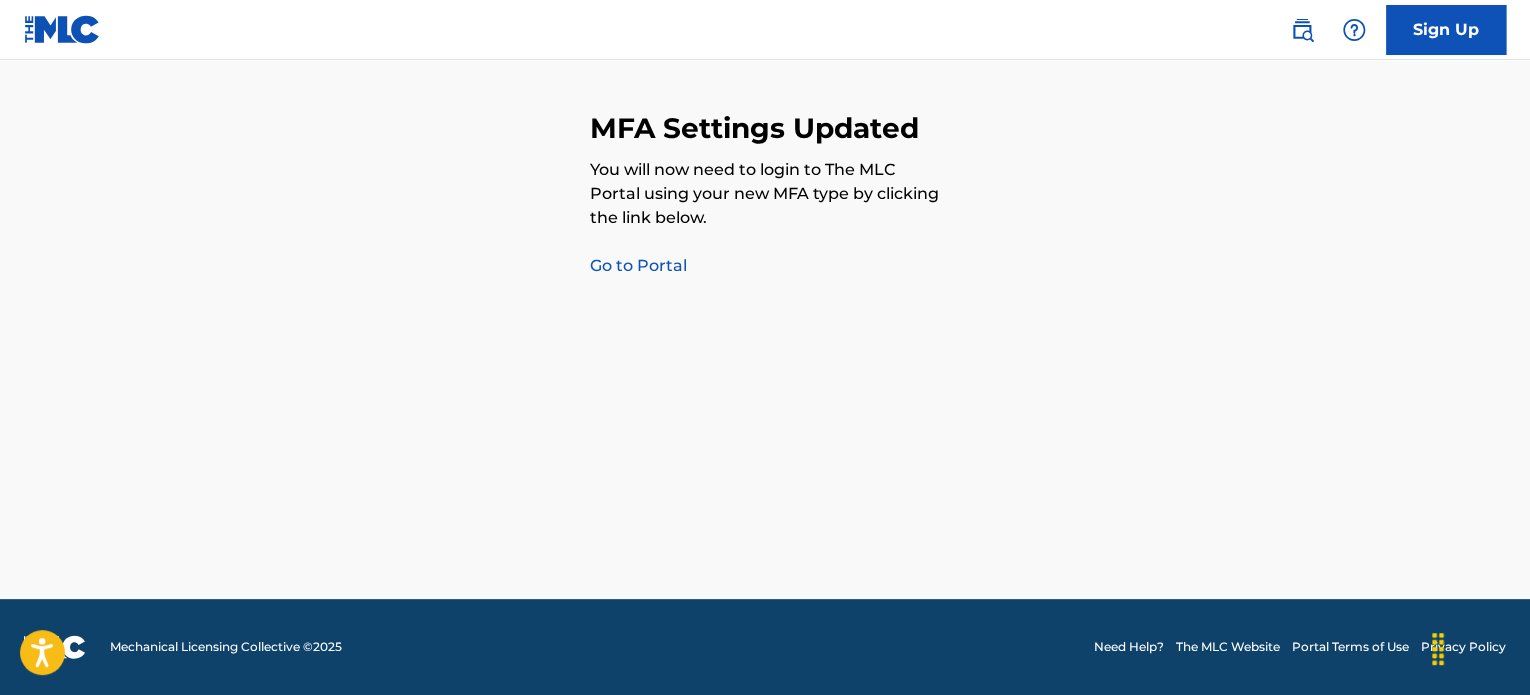 scroll, scrollTop: 34, scrollLeft: 0, axis: vertical 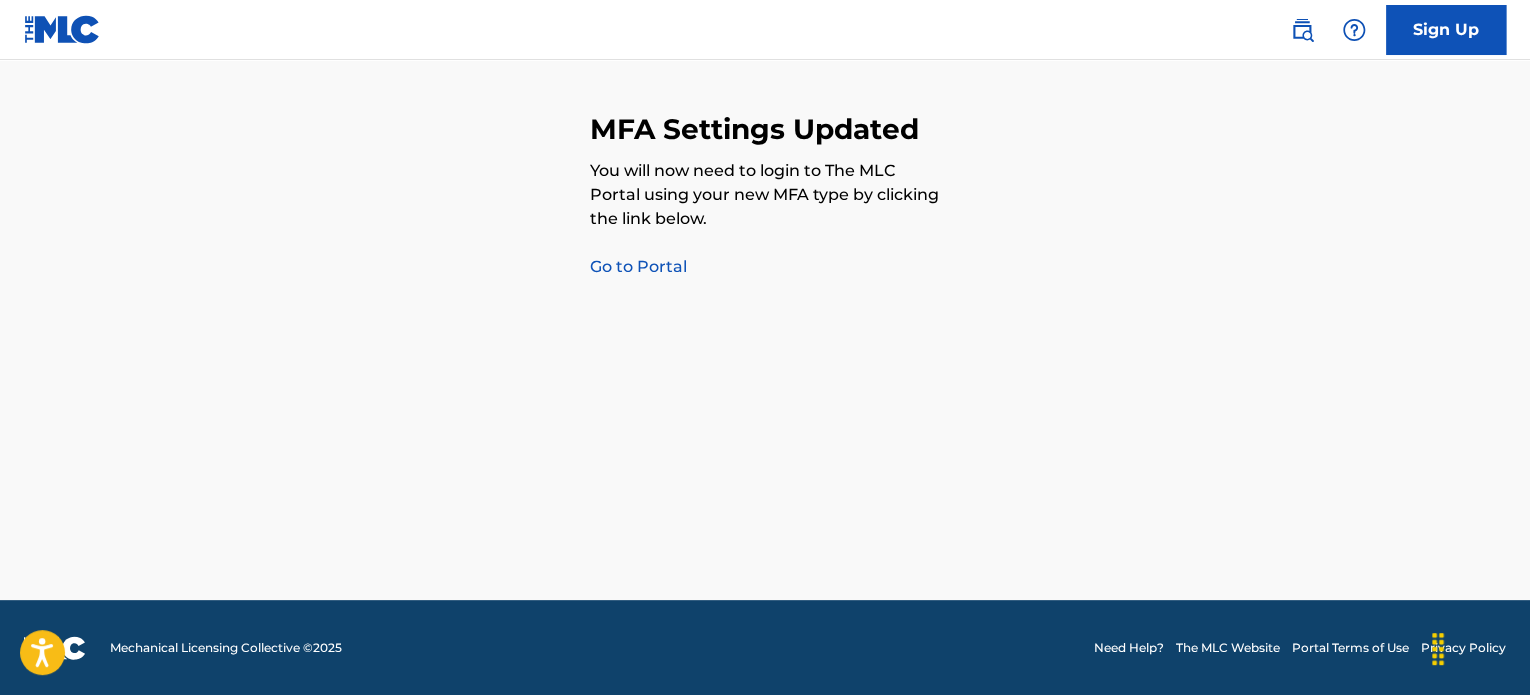 click on "Go to Portal" at bounding box center (638, 266) 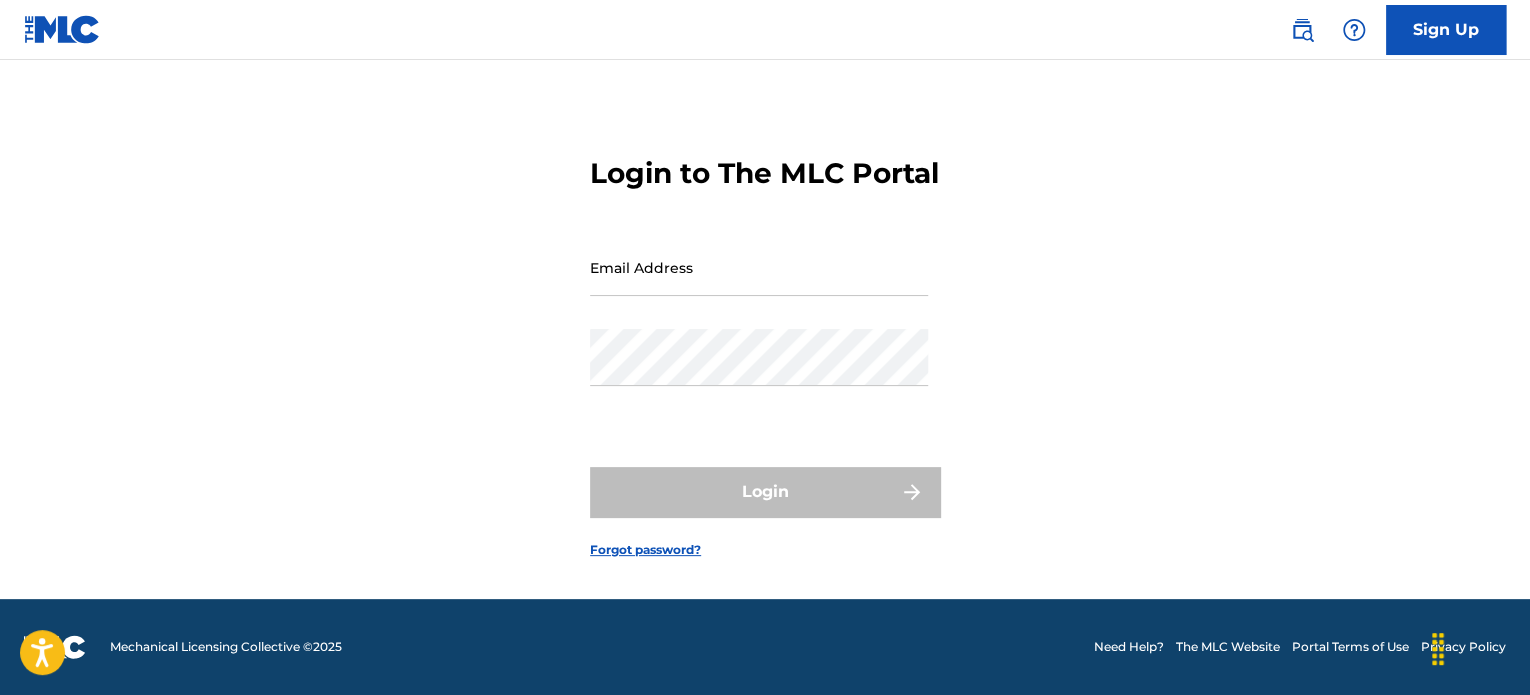 scroll, scrollTop: 0, scrollLeft: 0, axis: both 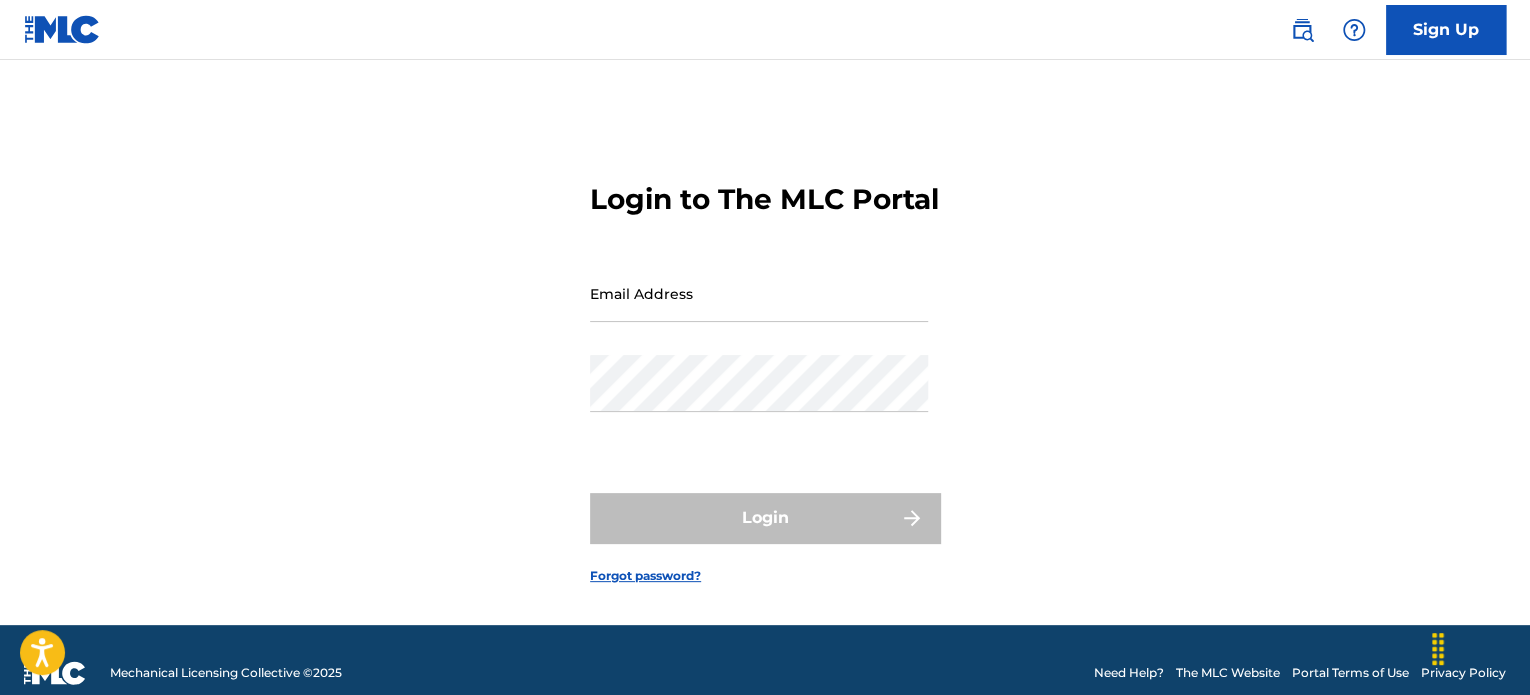 click on "Email Address" at bounding box center [759, 293] 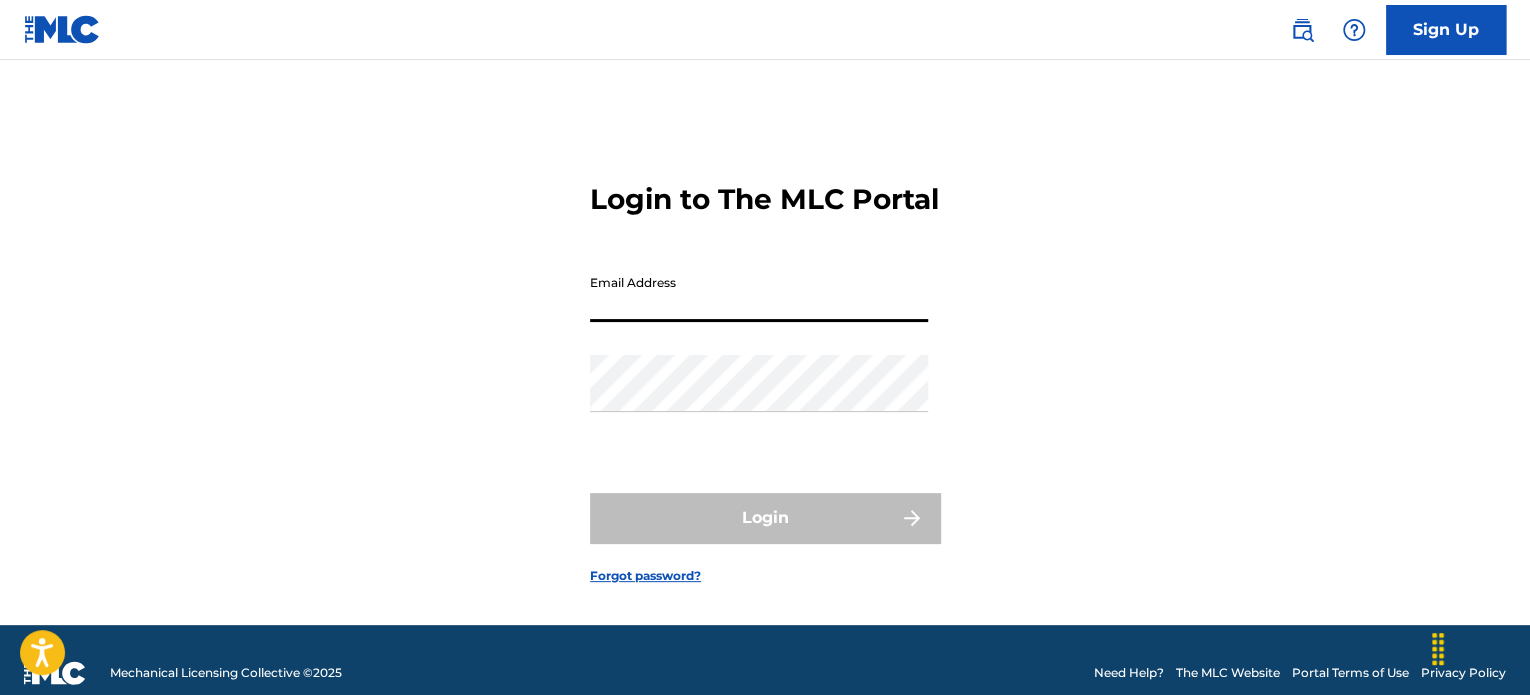 type on "[EMAIL_ADDRESS][DOMAIN_NAME]" 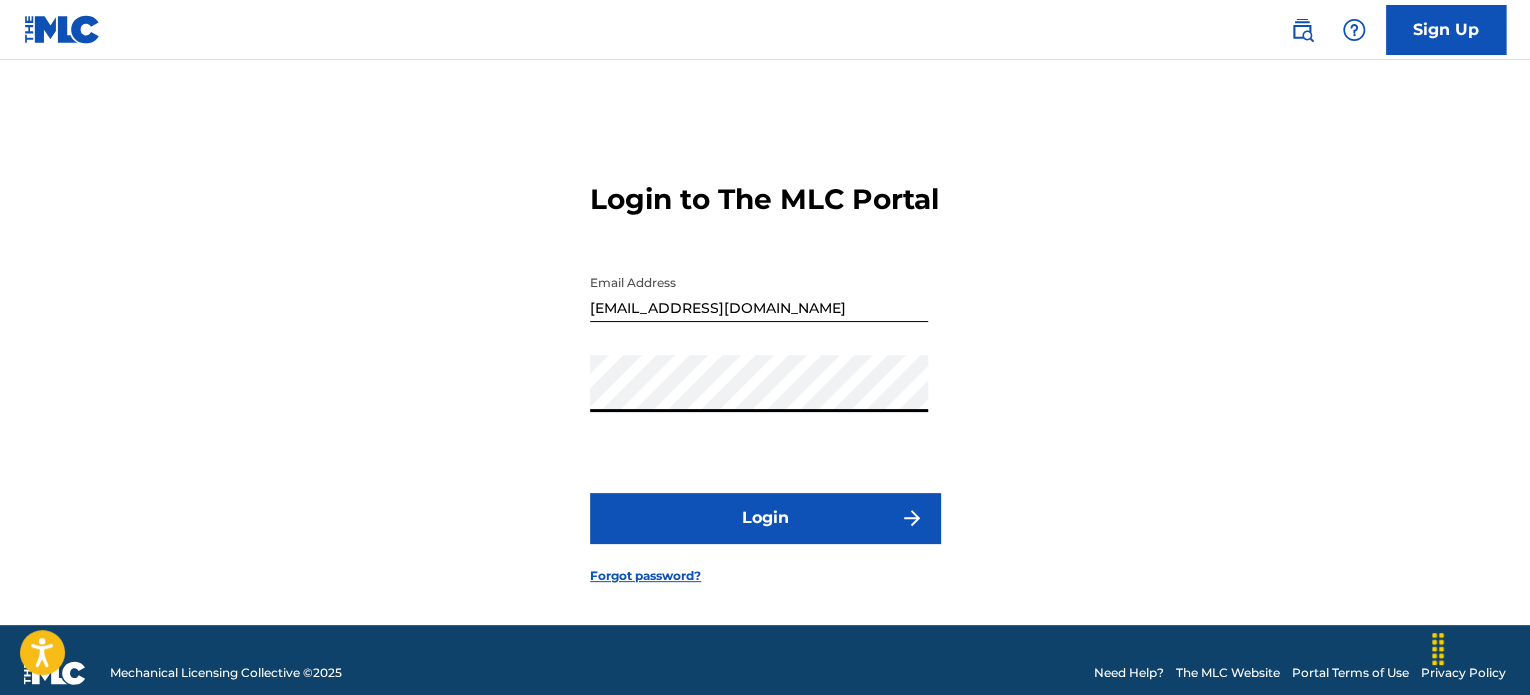 click on "Login" at bounding box center [765, 518] 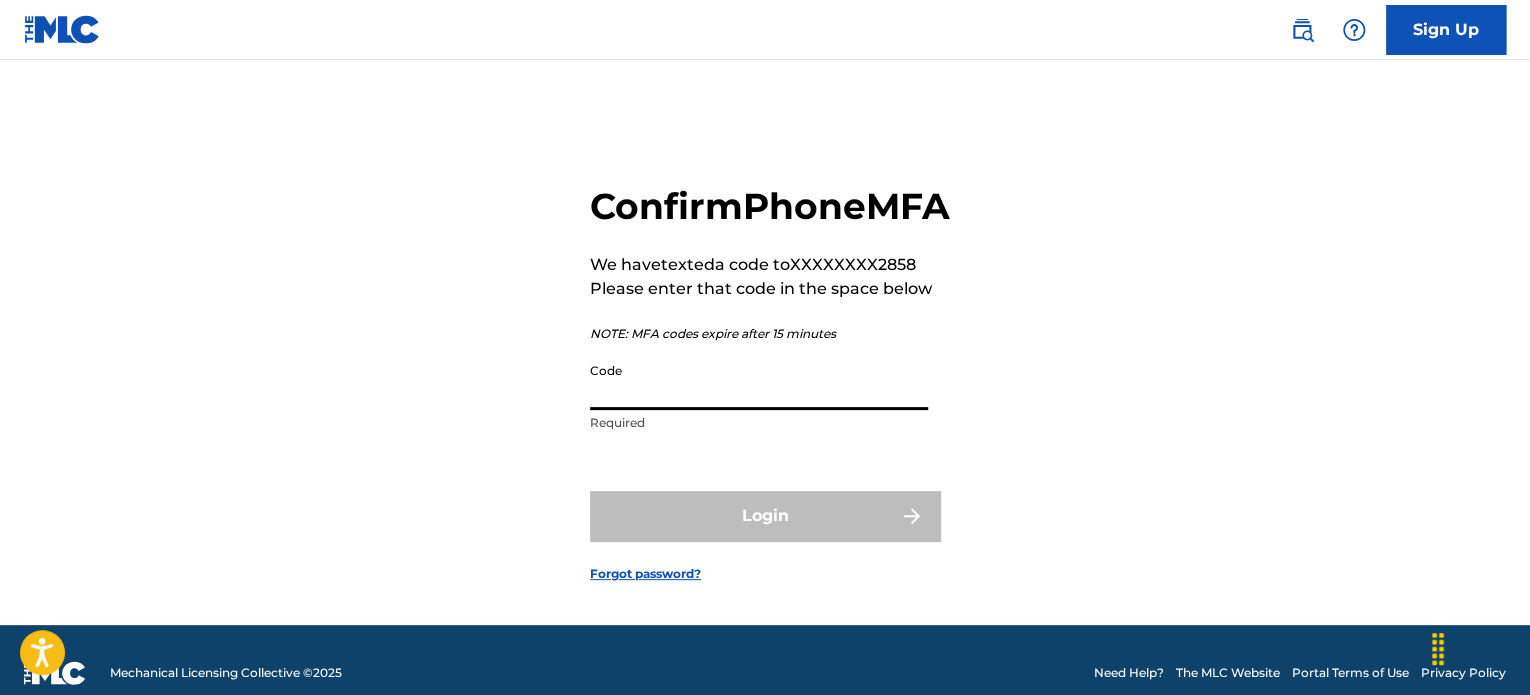 click on "Code" at bounding box center [759, 381] 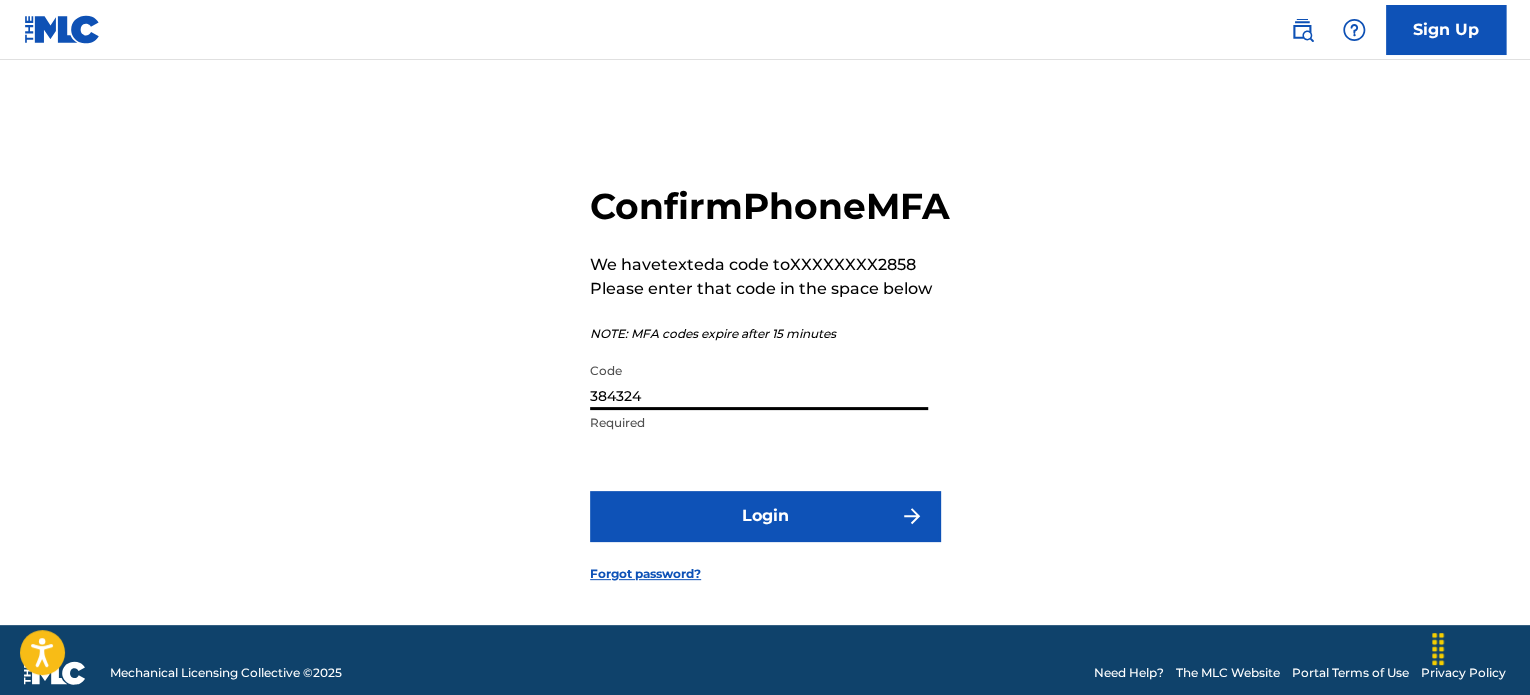 type on "384324" 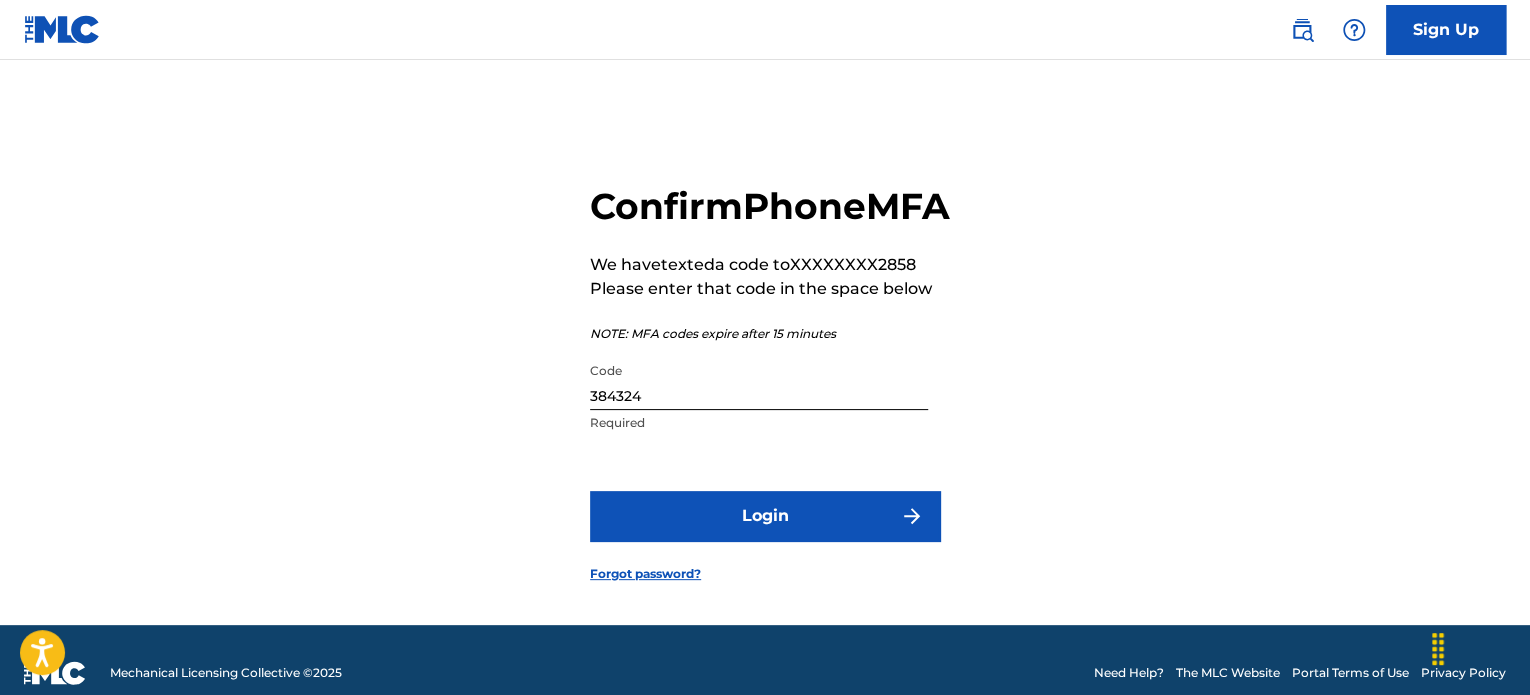 click on "Login" at bounding box center [765, 516] 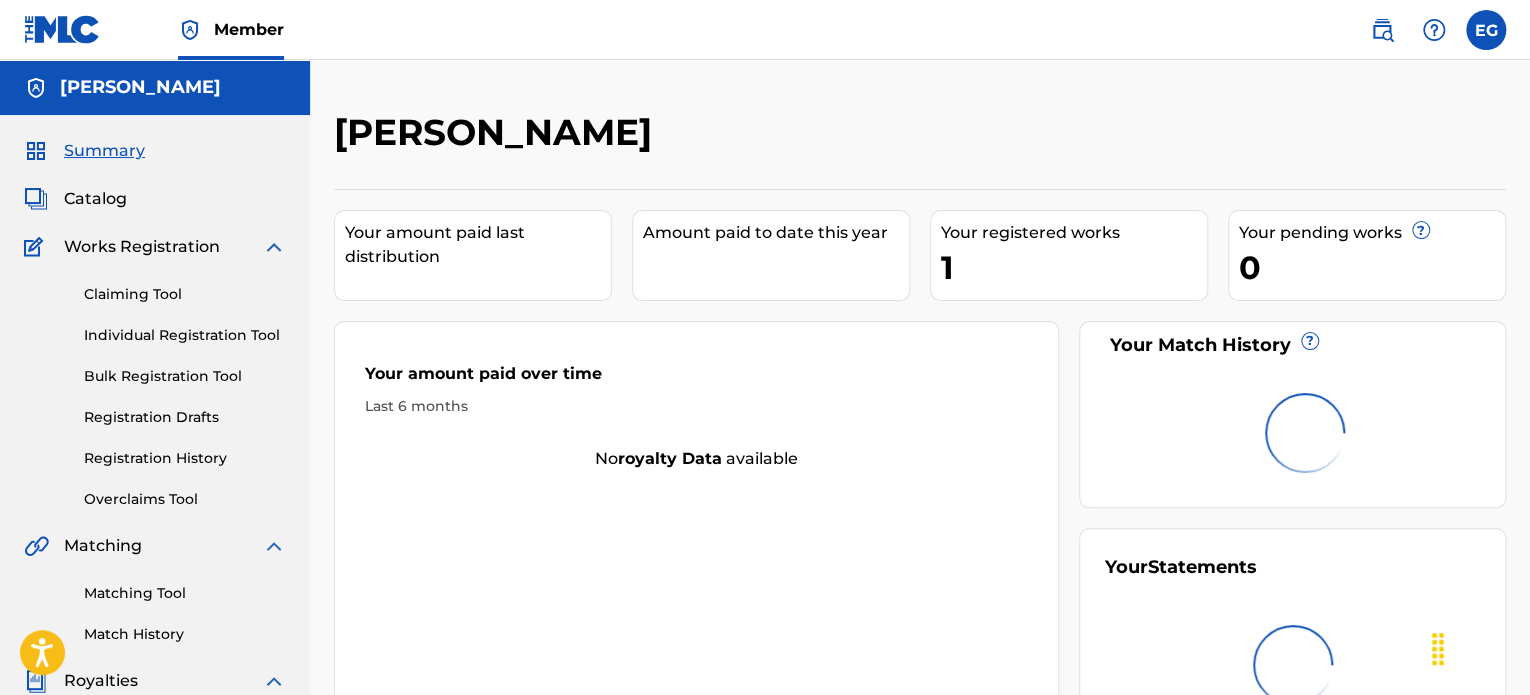 scroll, scrollTop: 0, scrollLeft: 0, axis: both 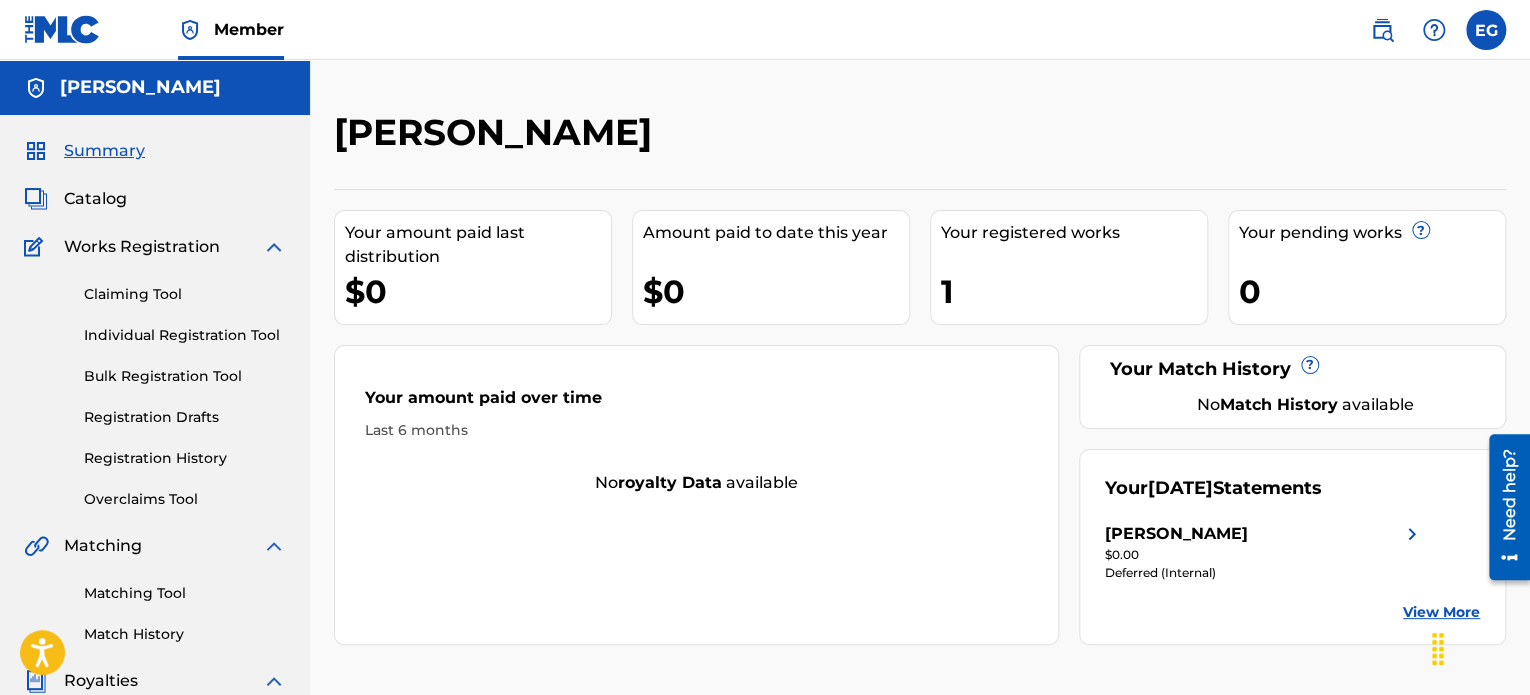 click at bounding box center [1486, 30] 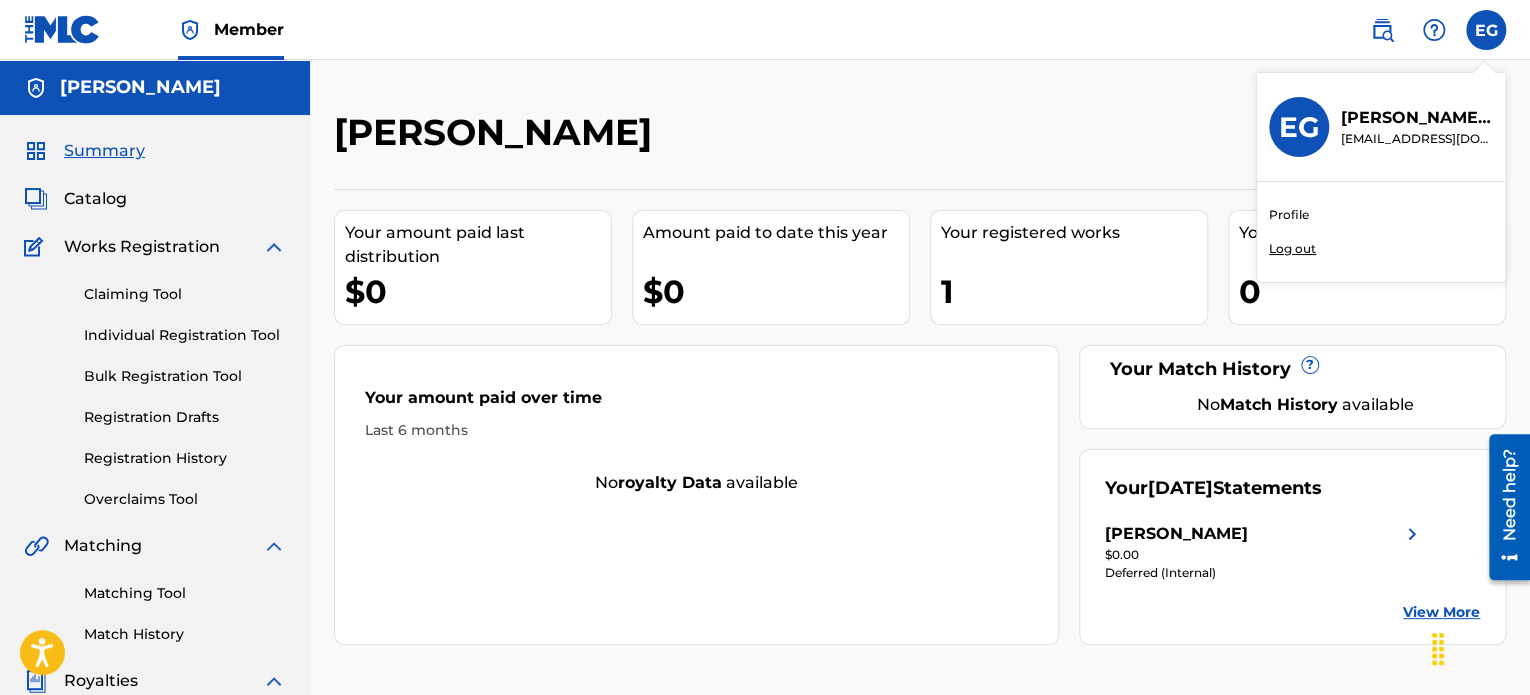 click on "ERNEST GREEN Your amount paid last distribution   $0 Amount paid to date this year   $0 Your registered works   1 Your pending works   ? 0 Your Match History ? No  Match History   available Your amount paid over time Last 6 months No  royalty data   available Your  July 2025  Statements ERNEST GREEN $0.00 Deferred (Internal) View More" at bounding box center (920, 602) 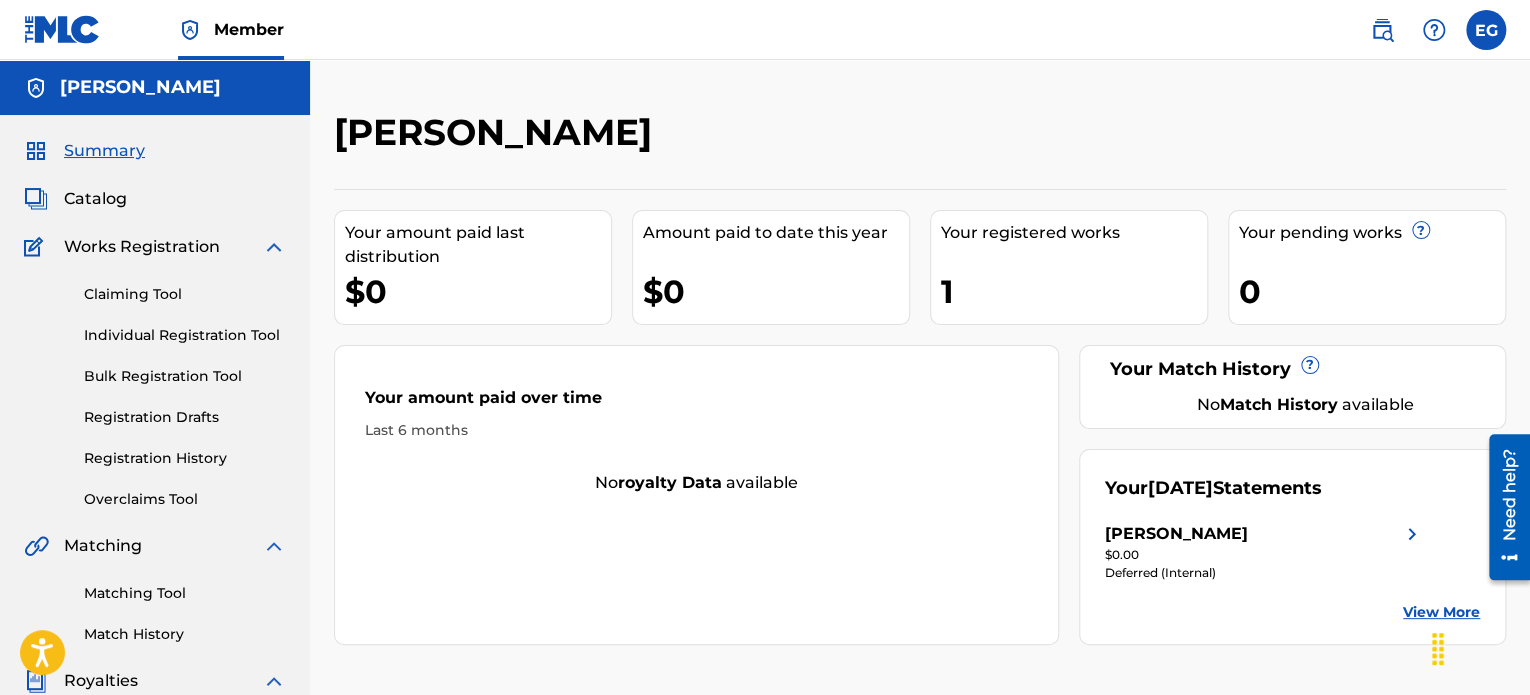 click on "Catalog" at bounding box center [155, 199] 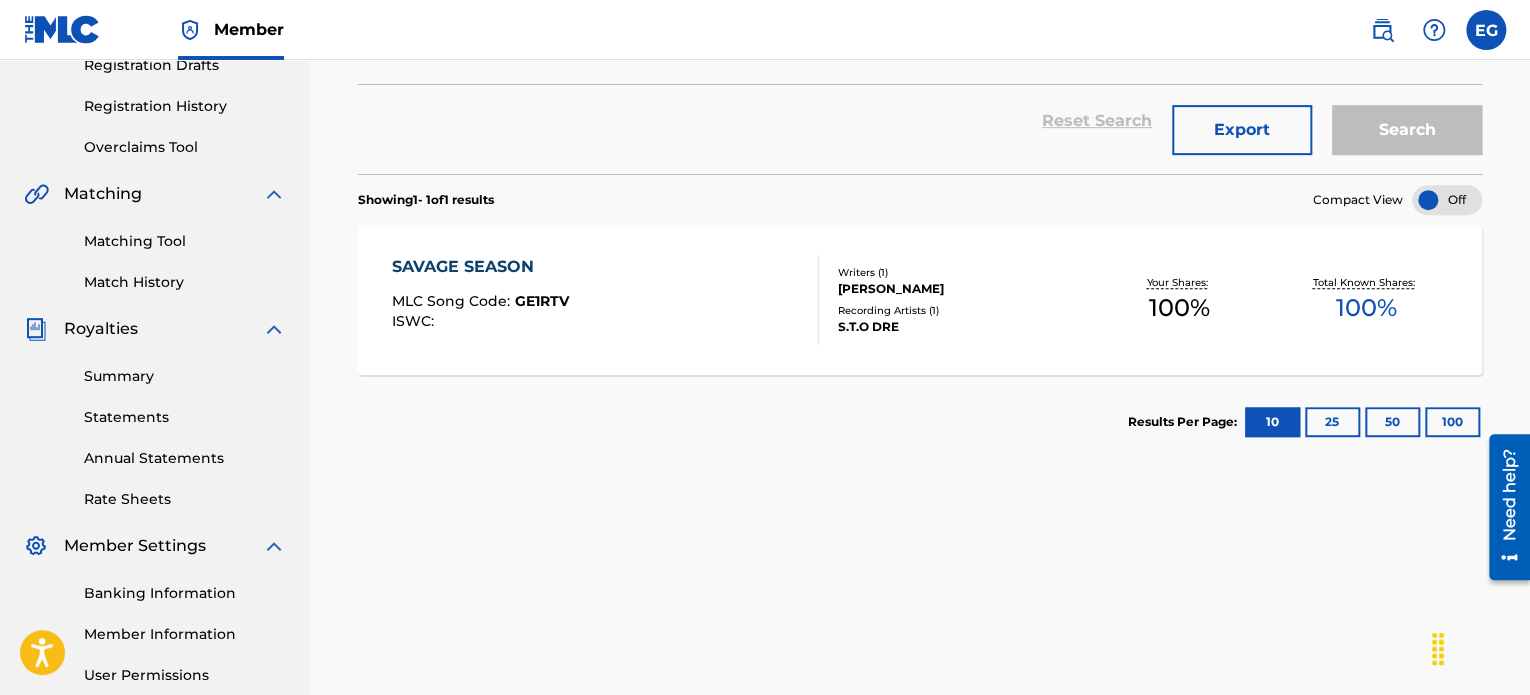 scroll, scrollTop: 400, scrollLeft: 0, axis: vertical 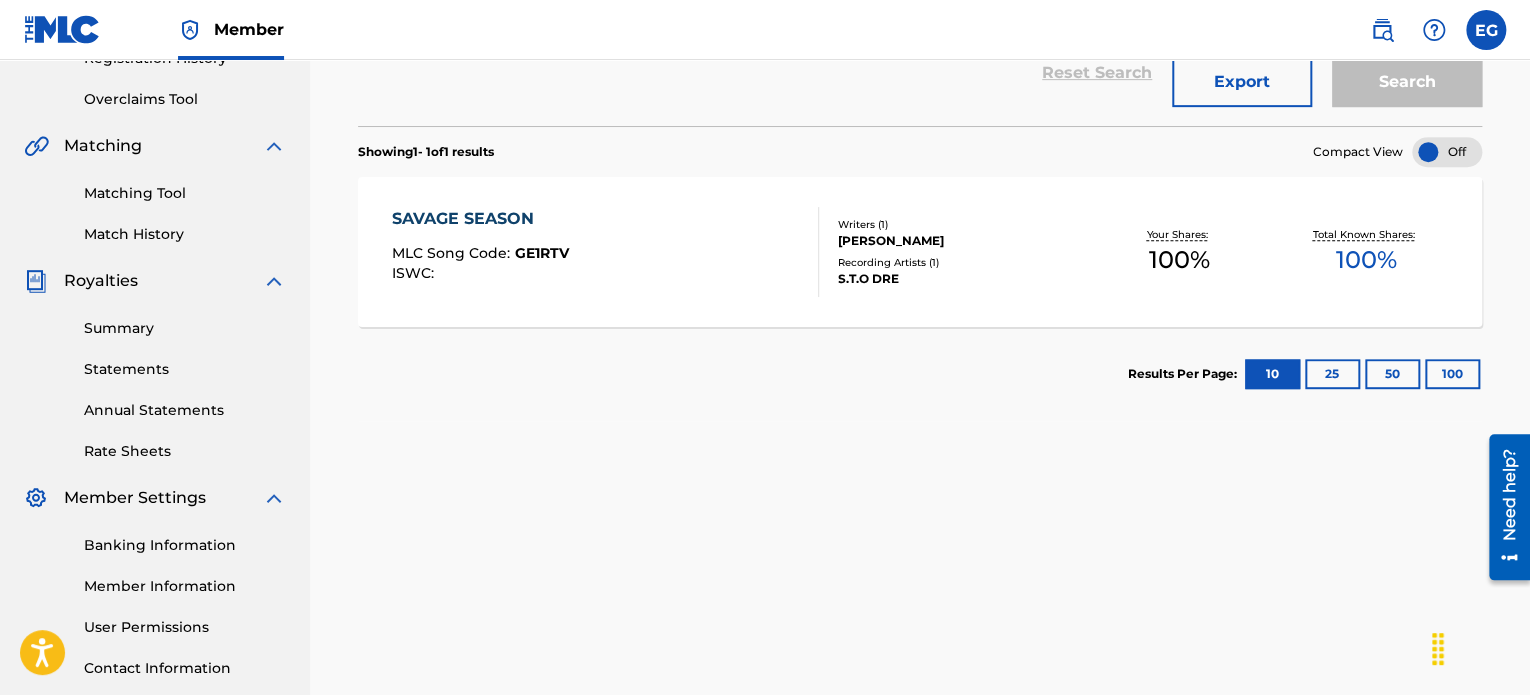 click on "SAVAGE SEASON" at bounding box center (480, 219) 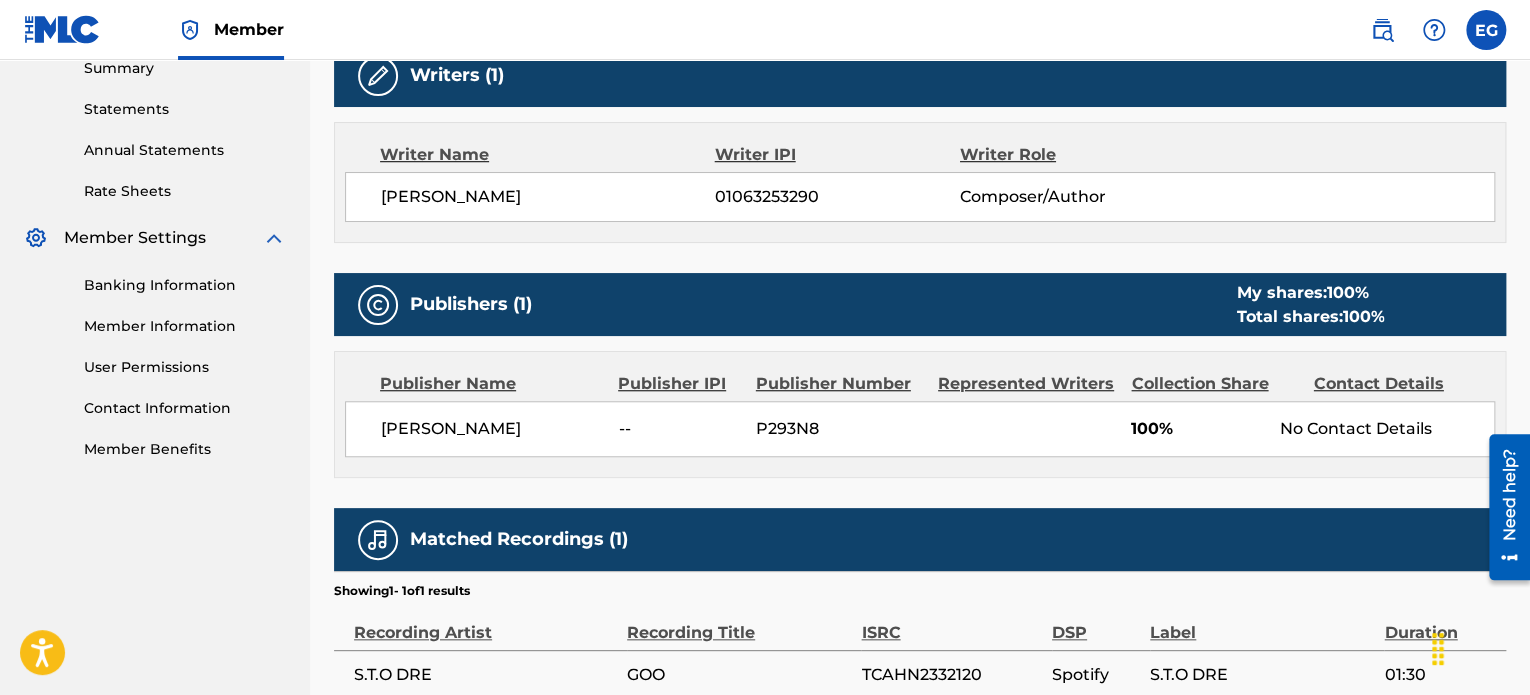 scroll, scrollTop: 739, scrollLeft: 0, axis: vertical 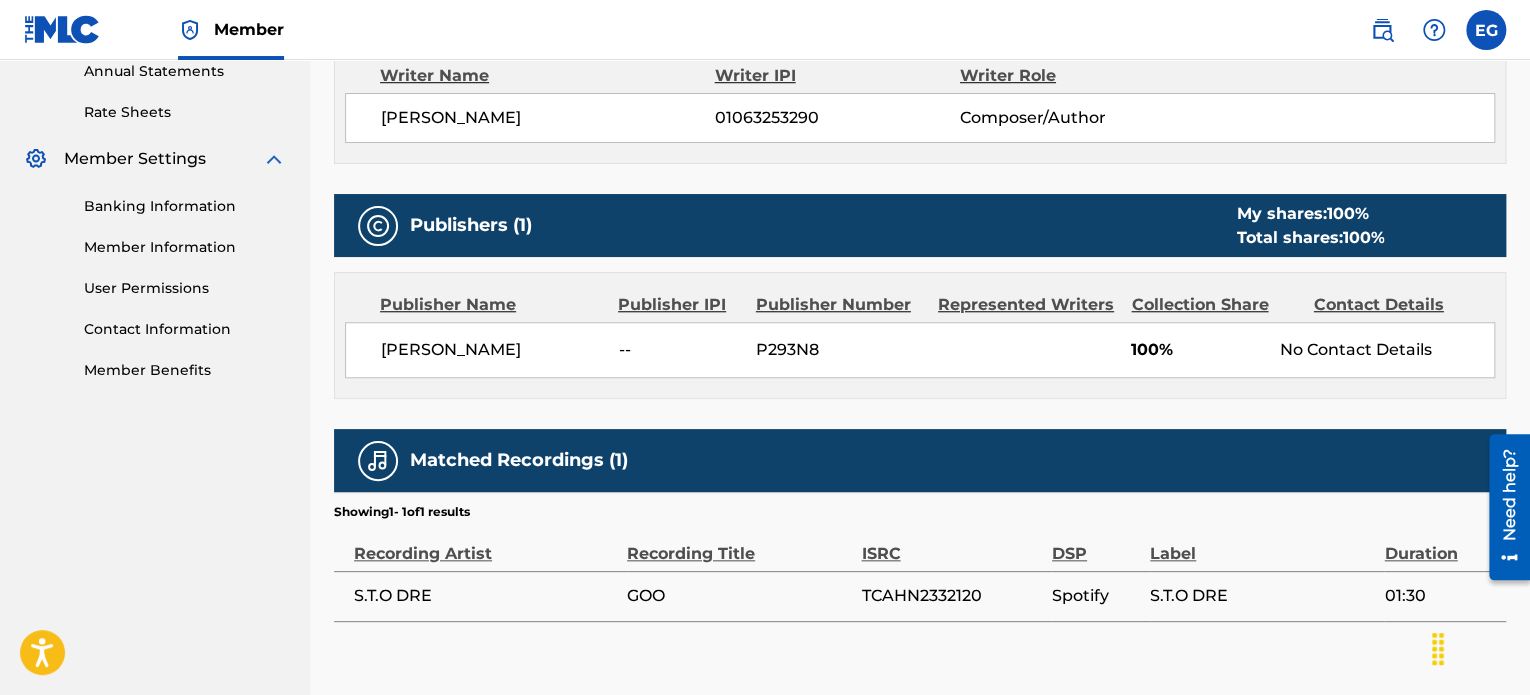 click on "Banking Information" at bounding box center [185, 206] 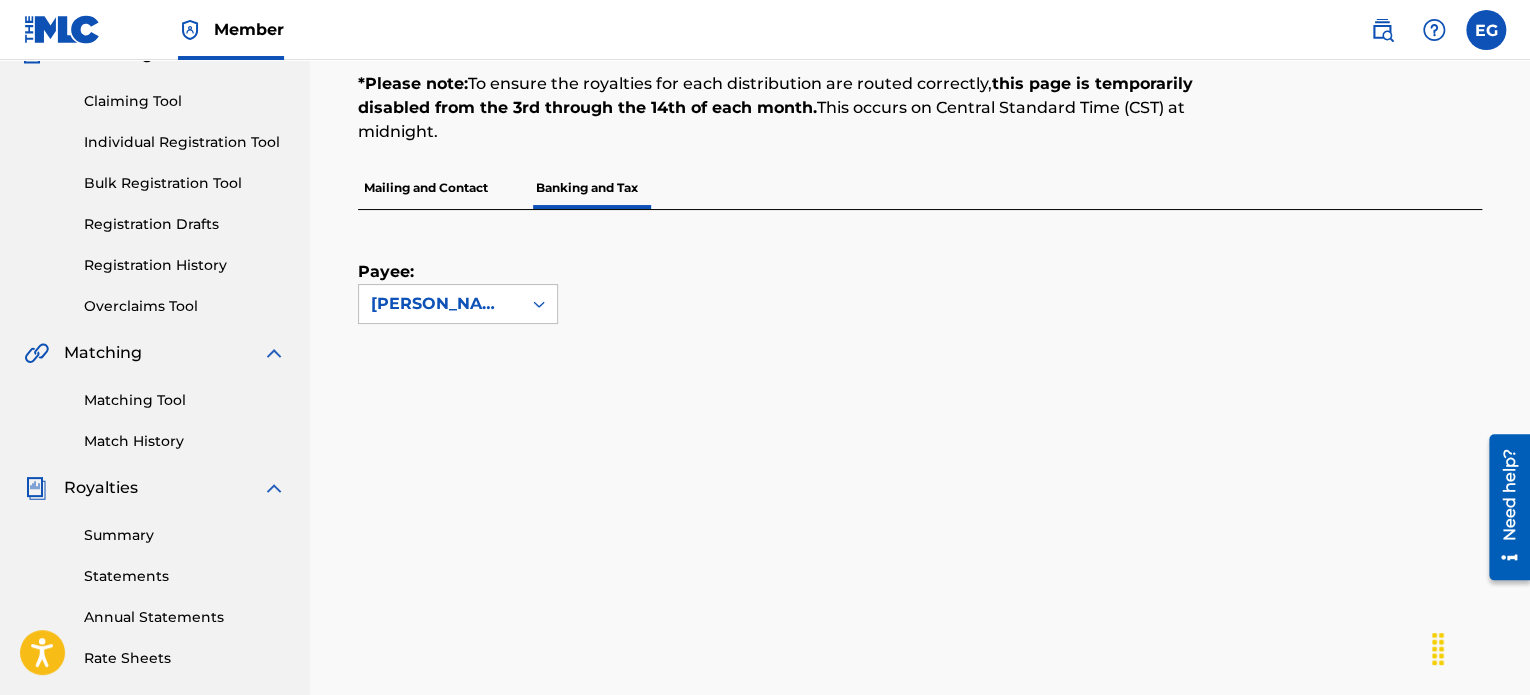 scroll, scrollTop: 144, scrollLeft: 0, axis: vertical 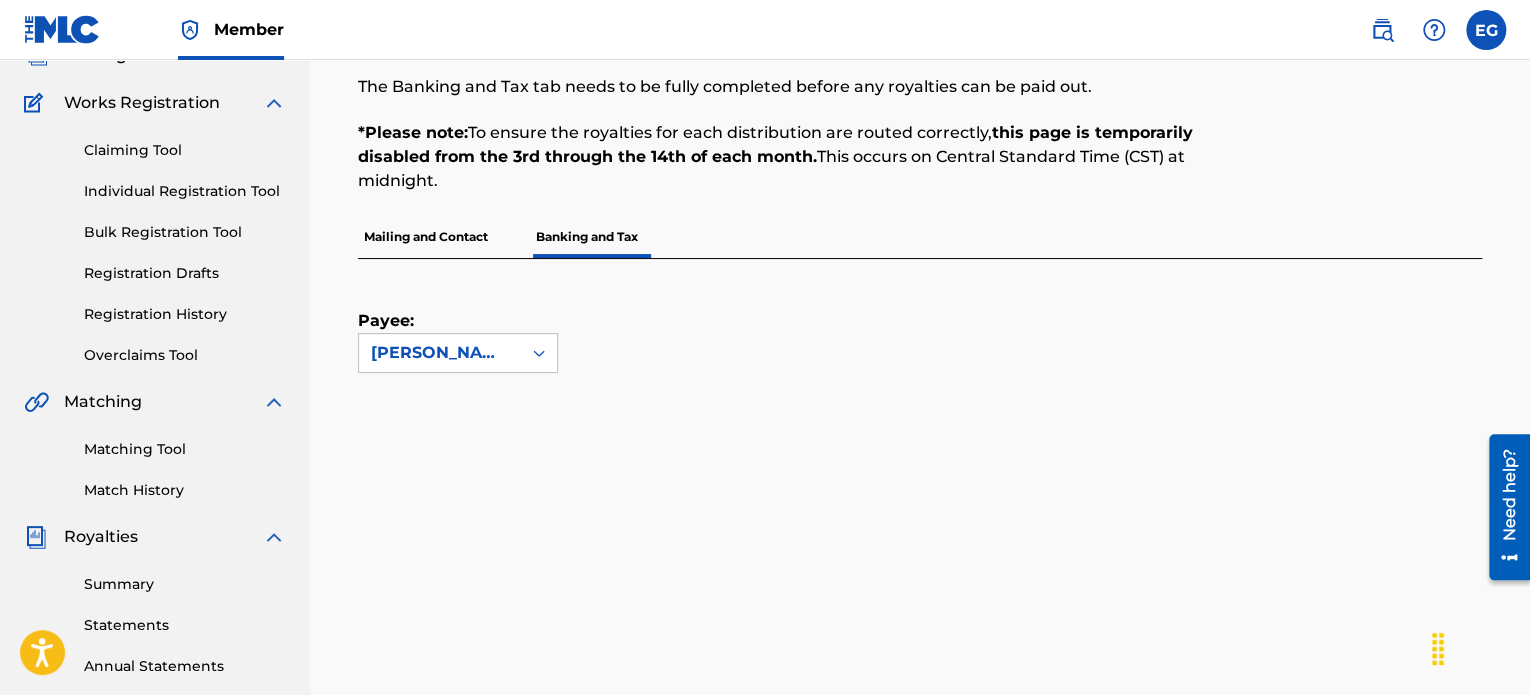 click on "Mailing and Contact" at bounding box center [426, 237] 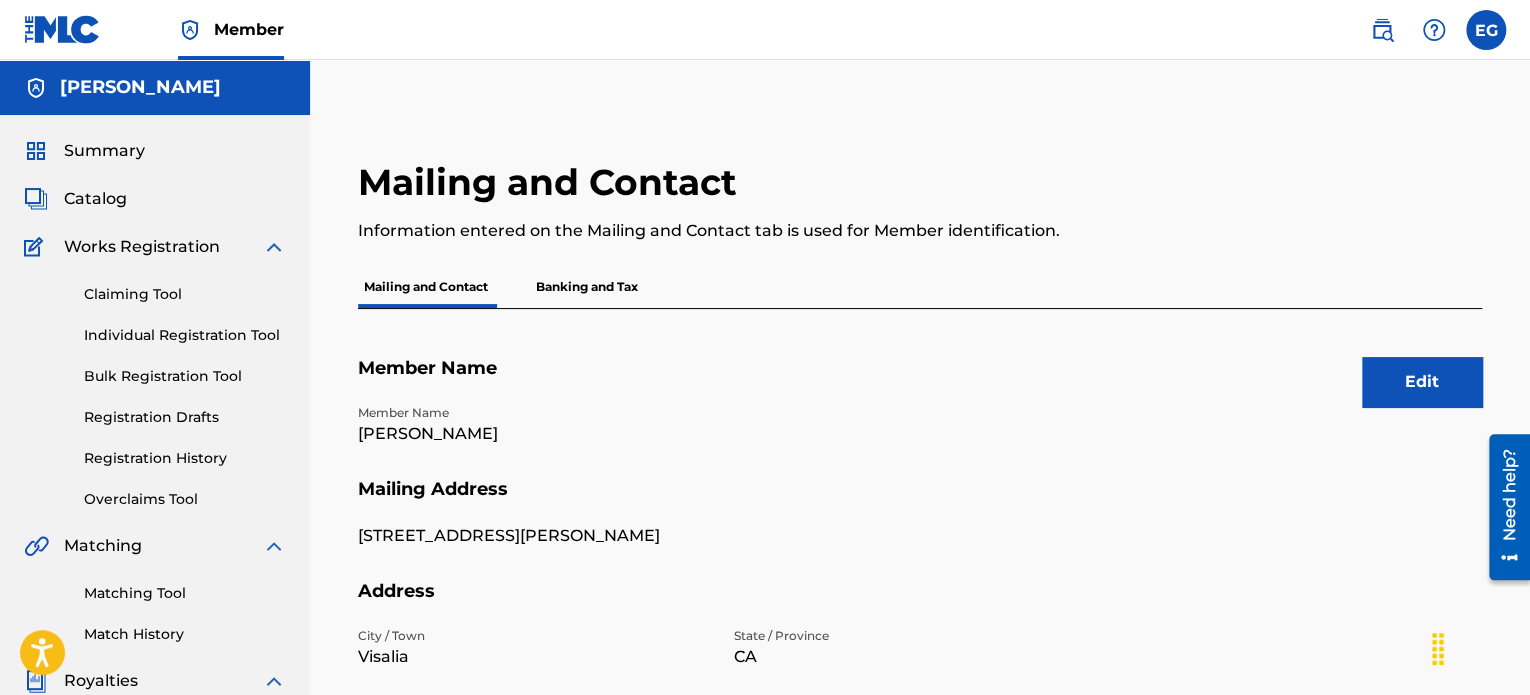 scroll, scrollTop: 200, scrollLeft: 0, axis: vertical 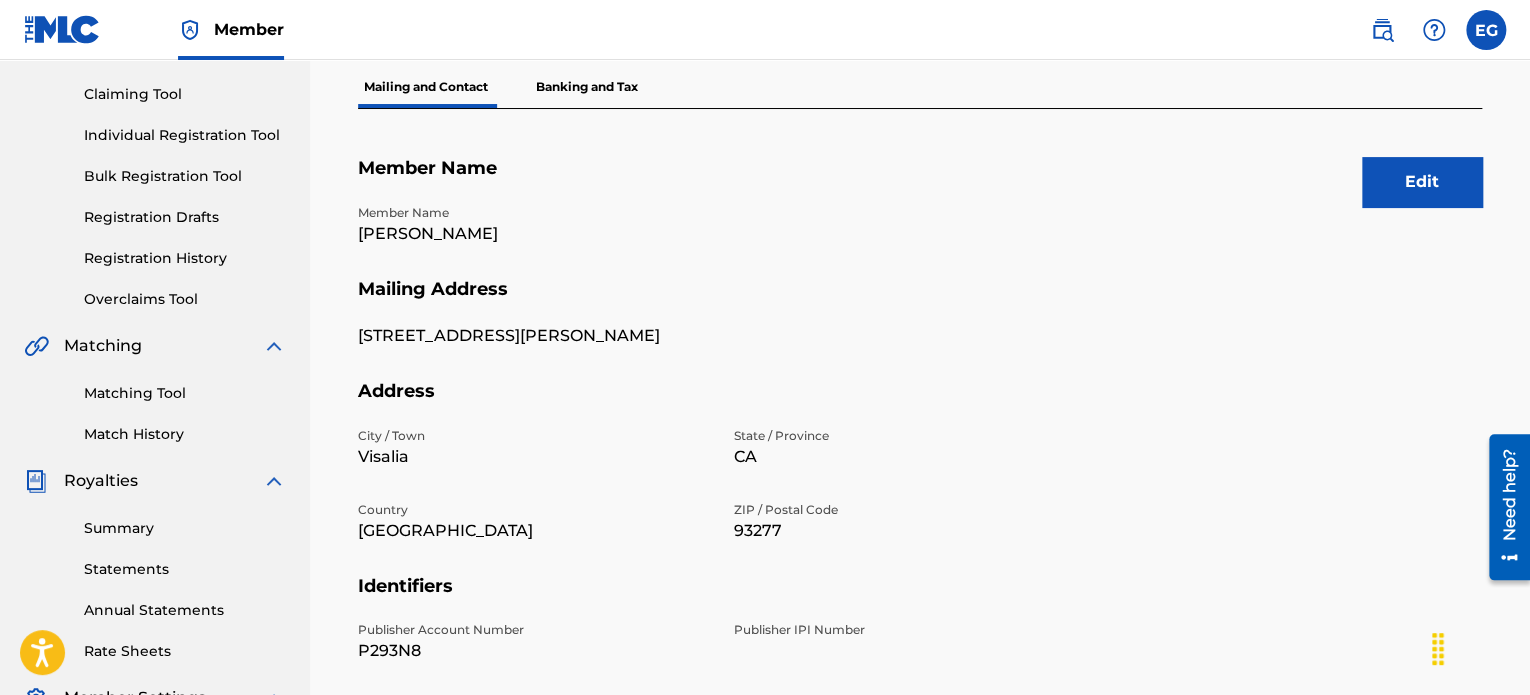 click on "Banking and Tax" at bounding box center (587, 87) 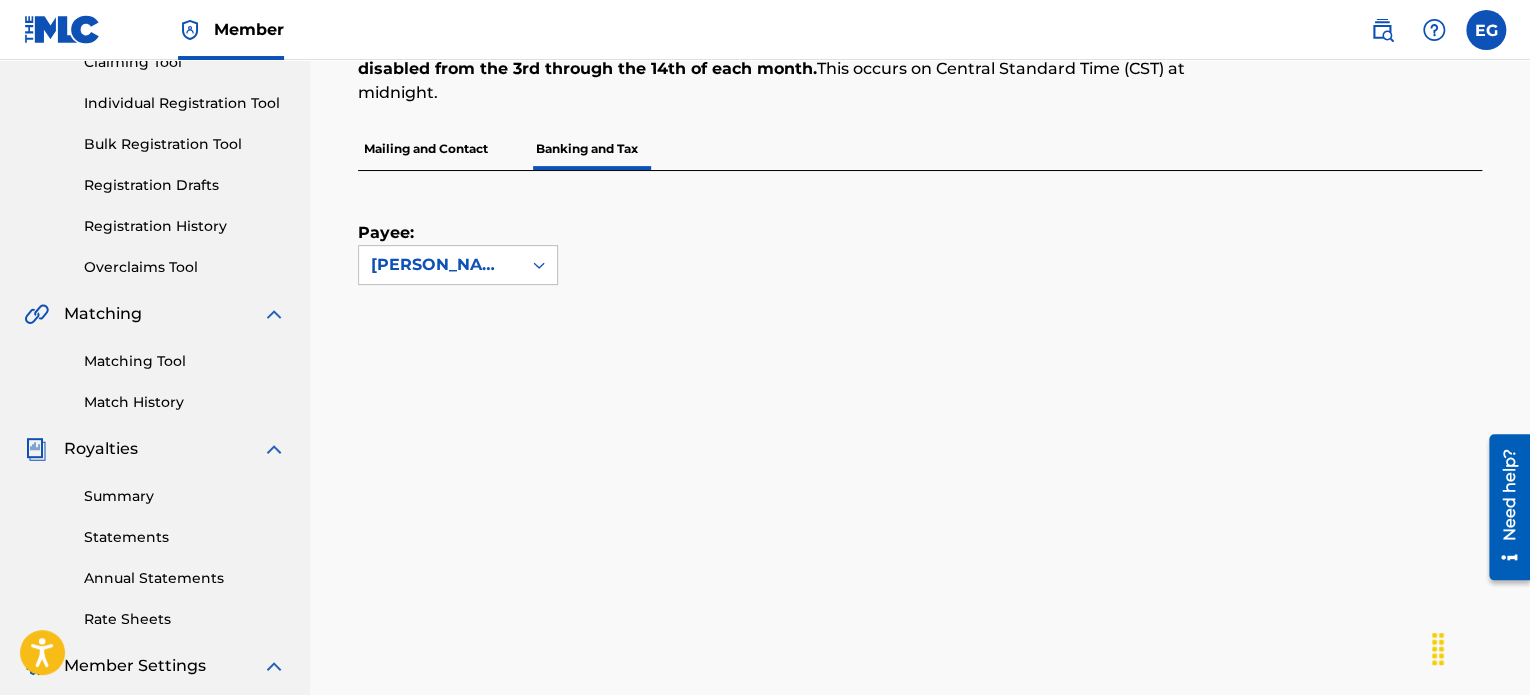 scroll, scrollTop: 200, scrollLeft: 0, axis: vertical 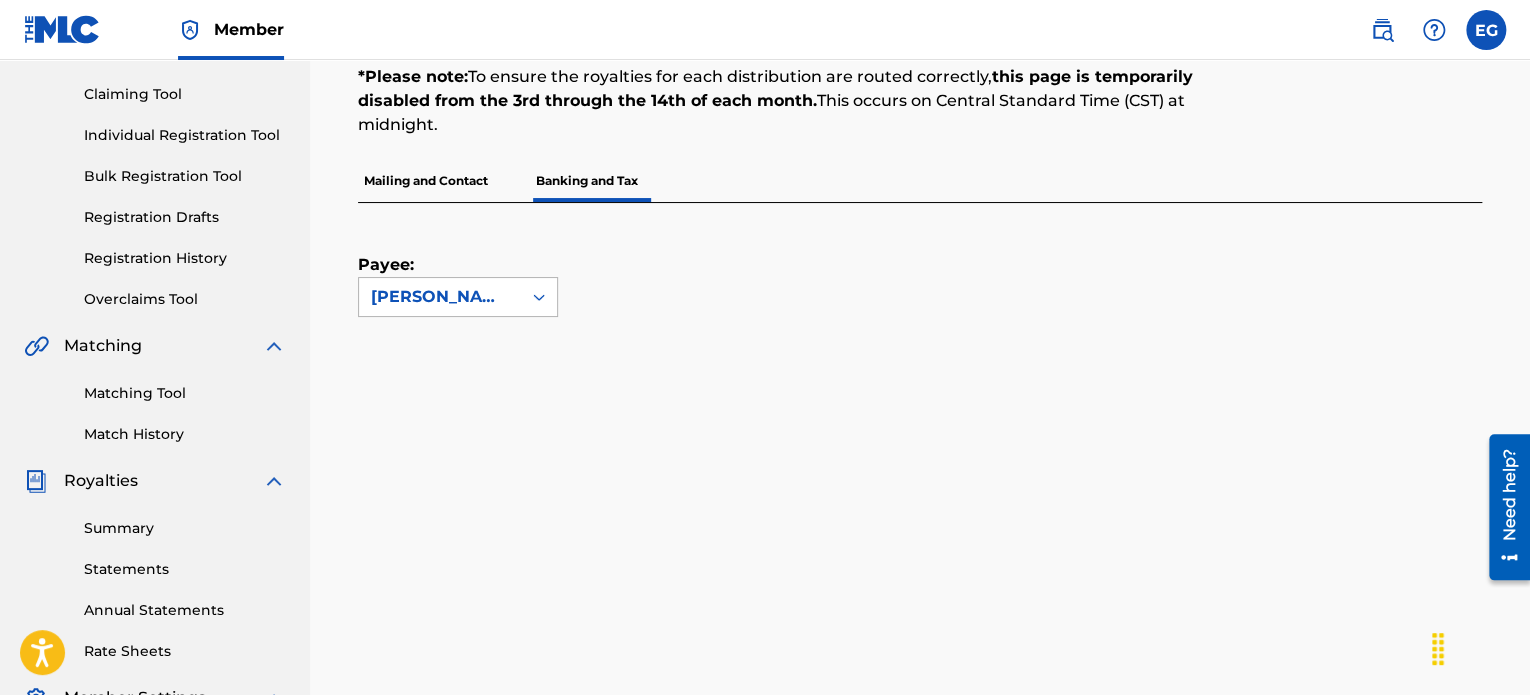 click 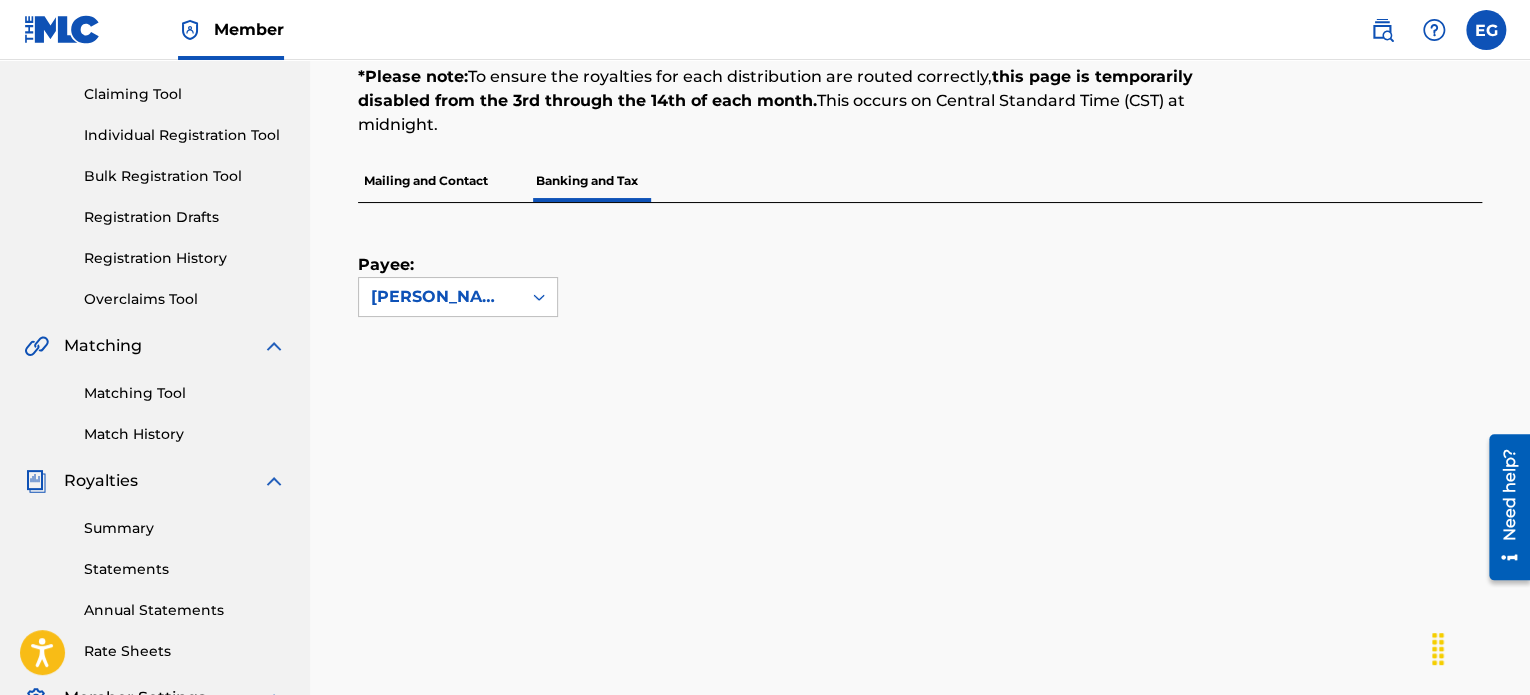 click on "Payee: ERNEST GREEN" at bounding box center [896, 260] 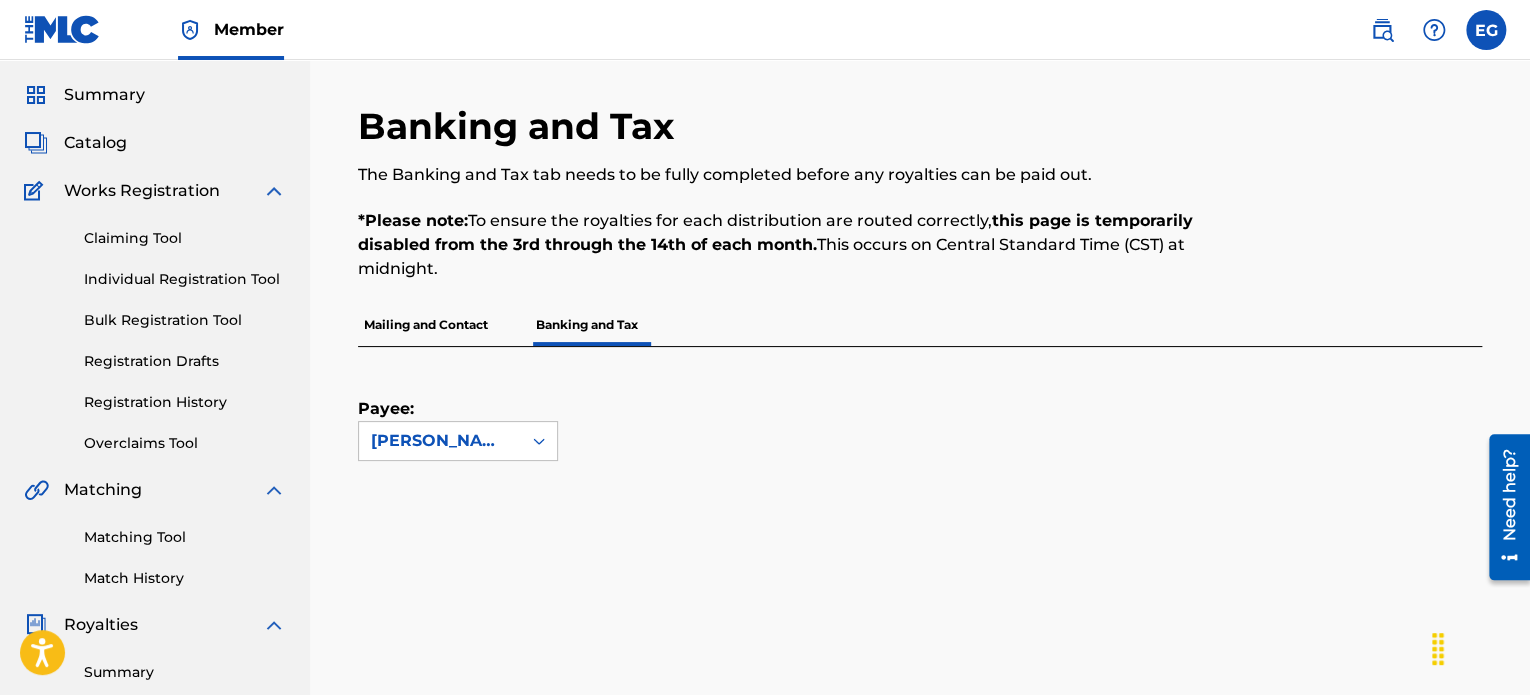 scroll, scrollTop: 53, scrollLeft: 0, axis: vertical 